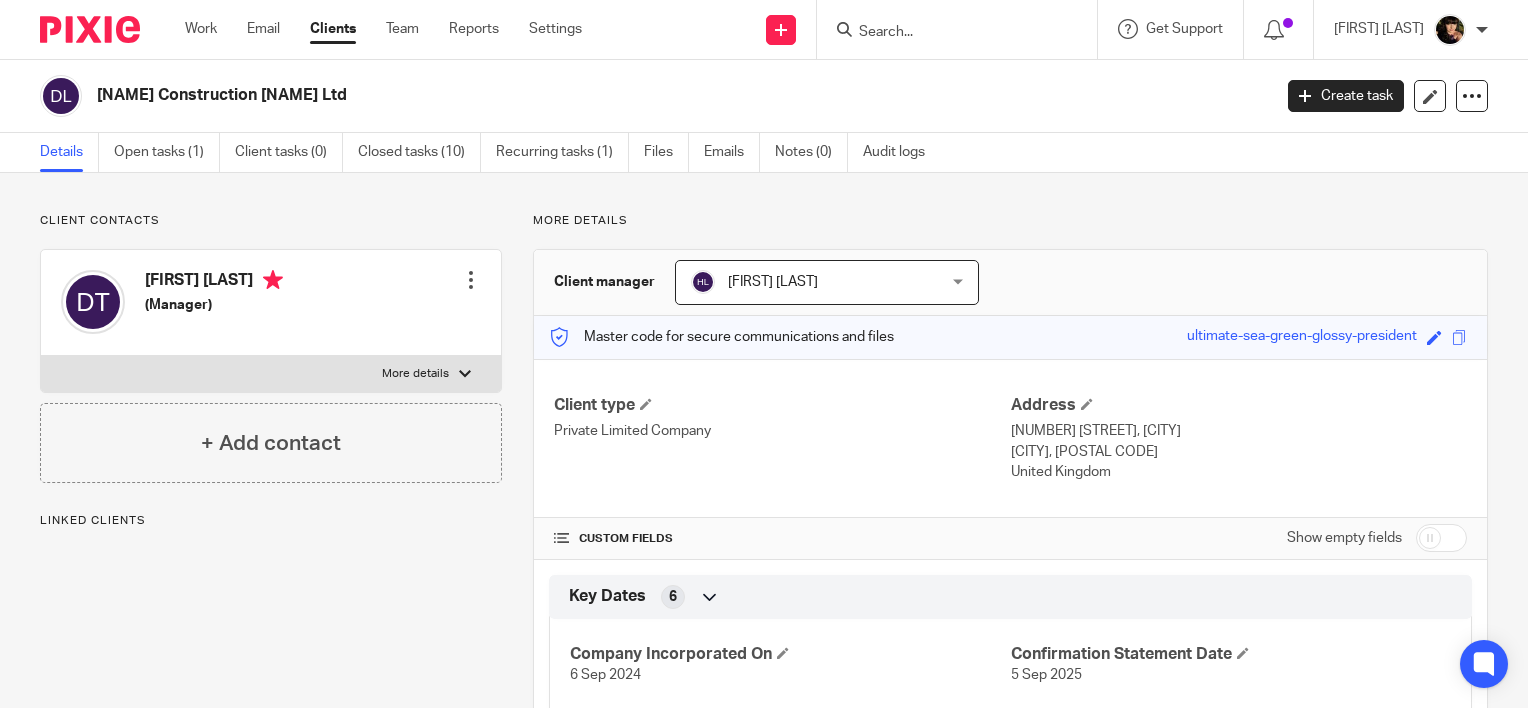 scroll, scrollTop: 0, scrollLeft: 0, axis: both 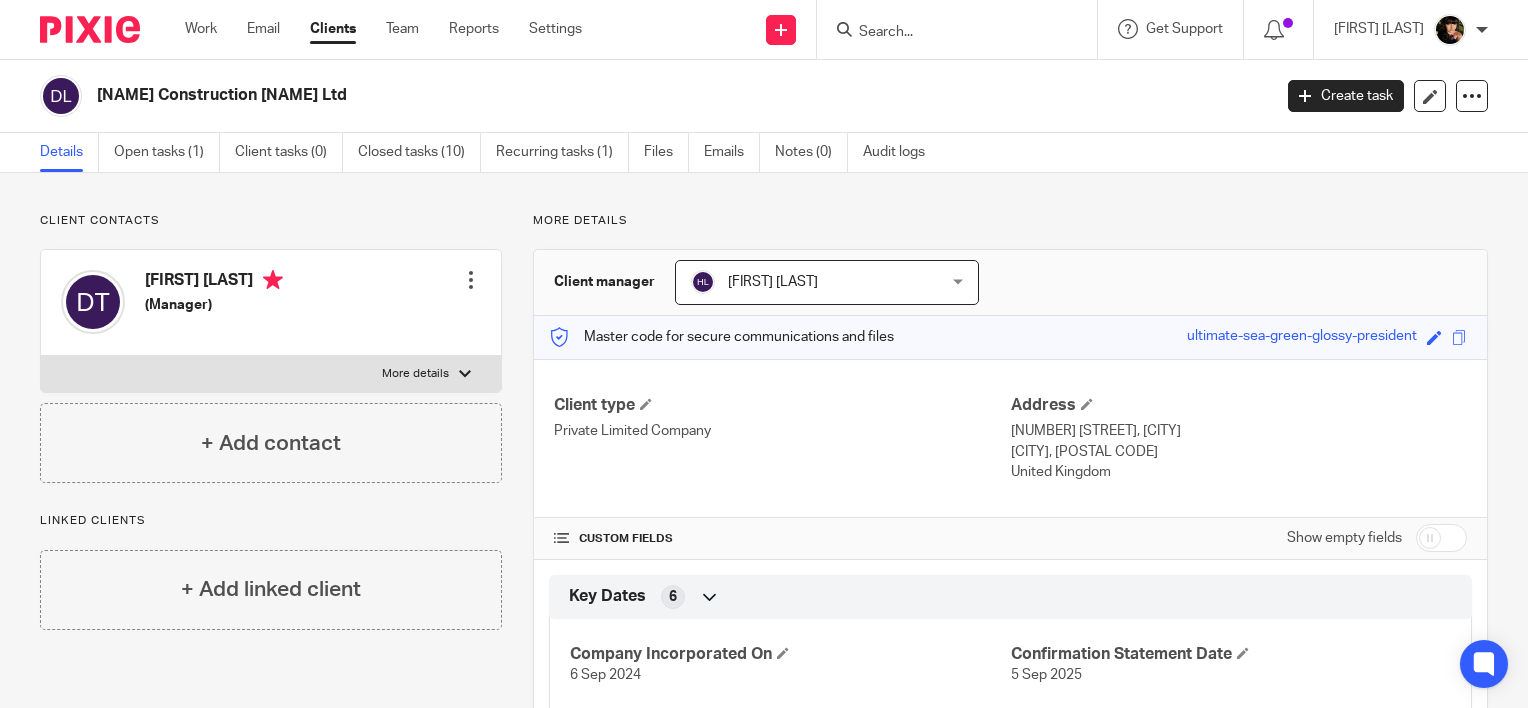 click at bounding box center [947, 33] 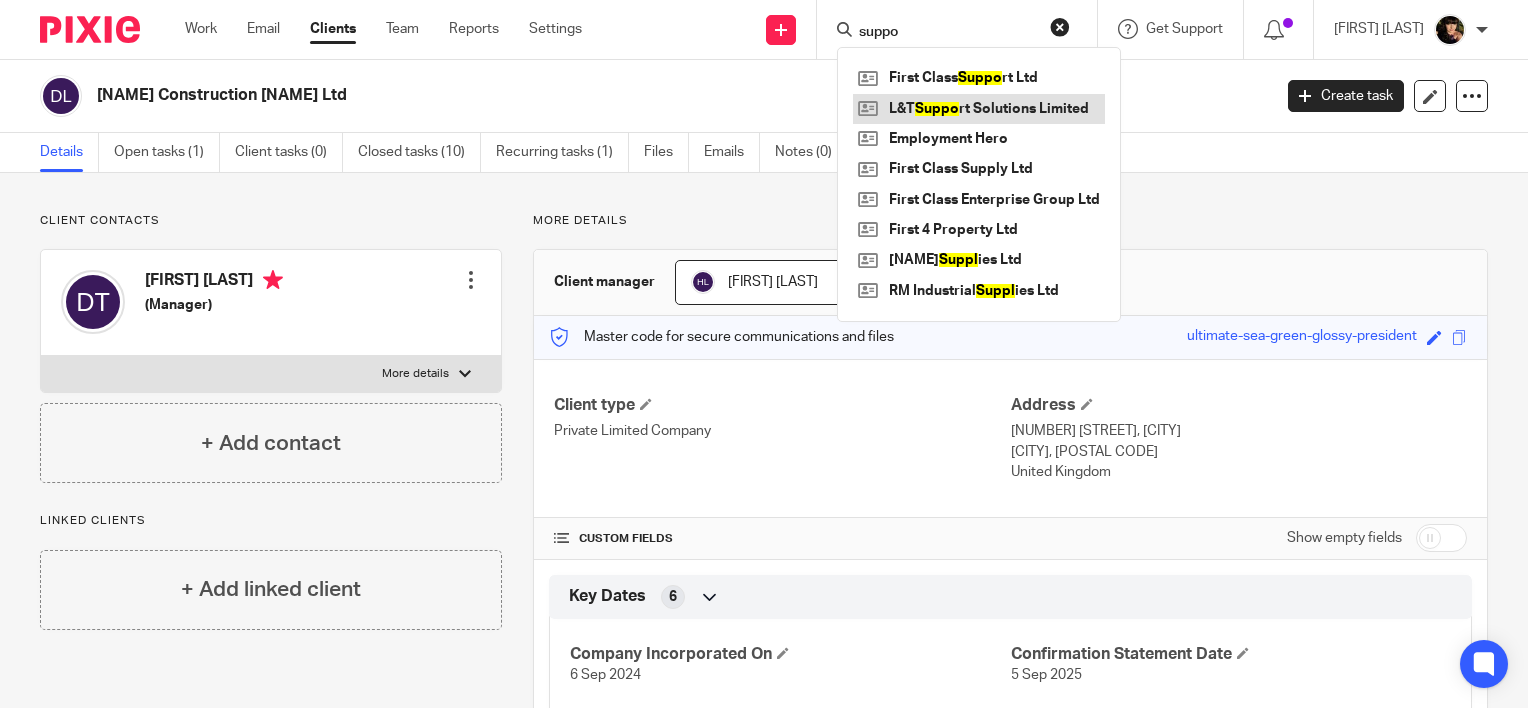 type on "suppo" 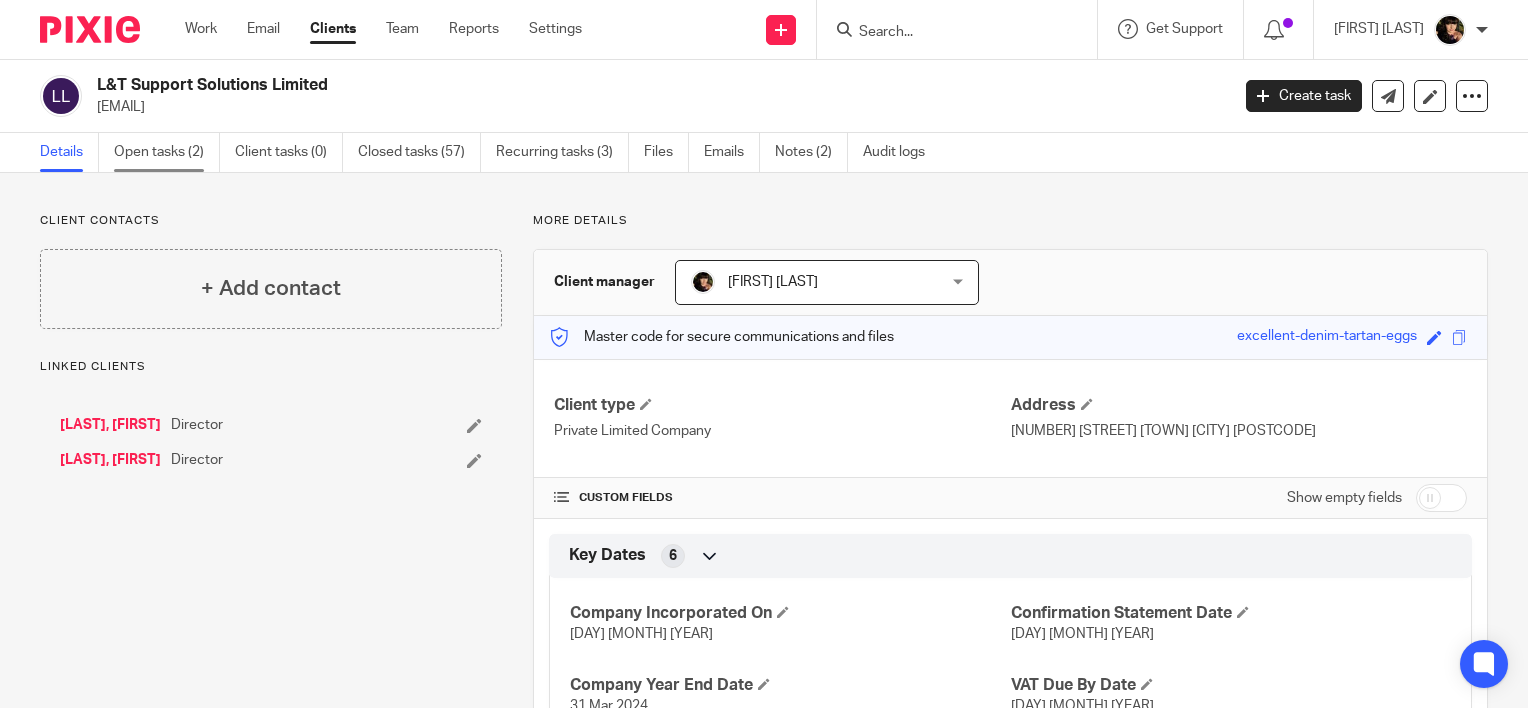 scroll, scrollTop: 0, scrollLeft: 0, axis: both 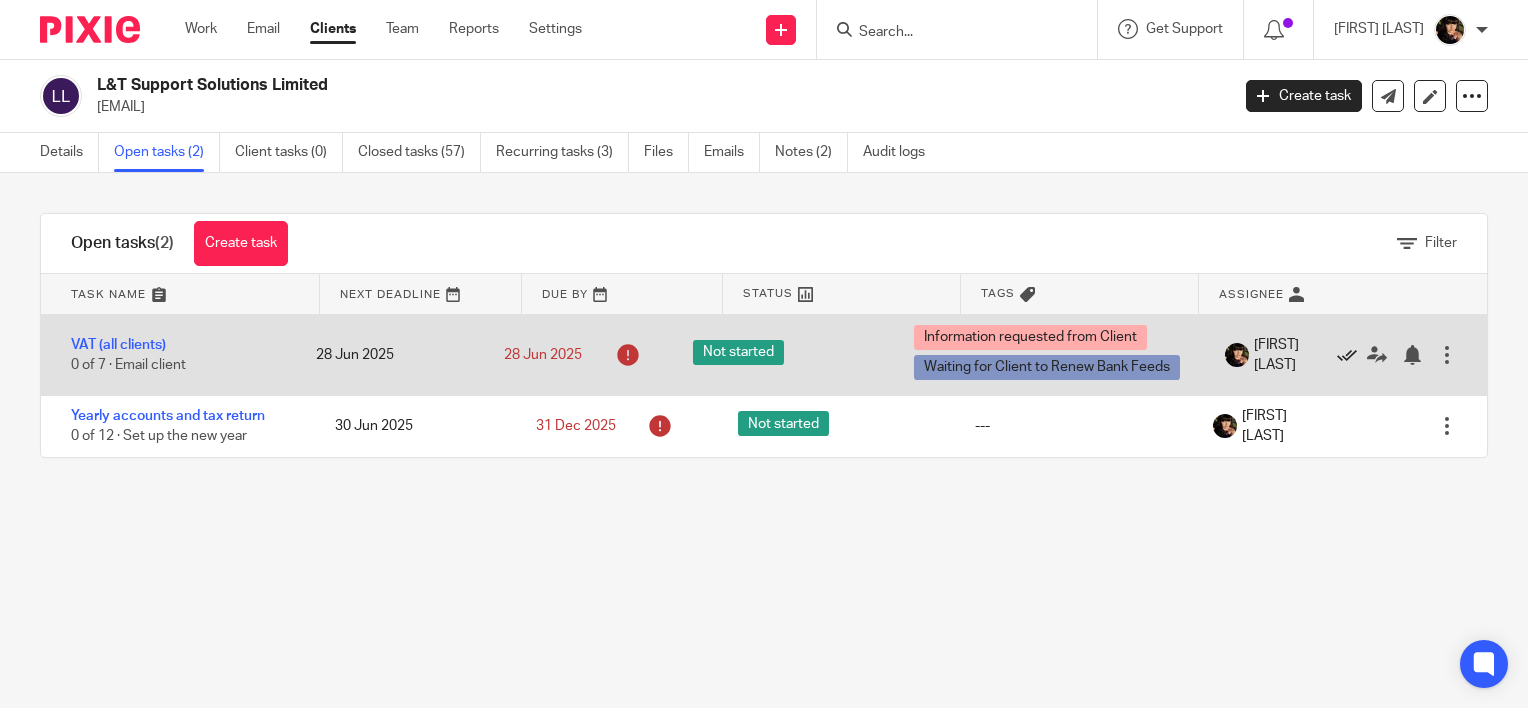 click at bounding box center (1347, 355) 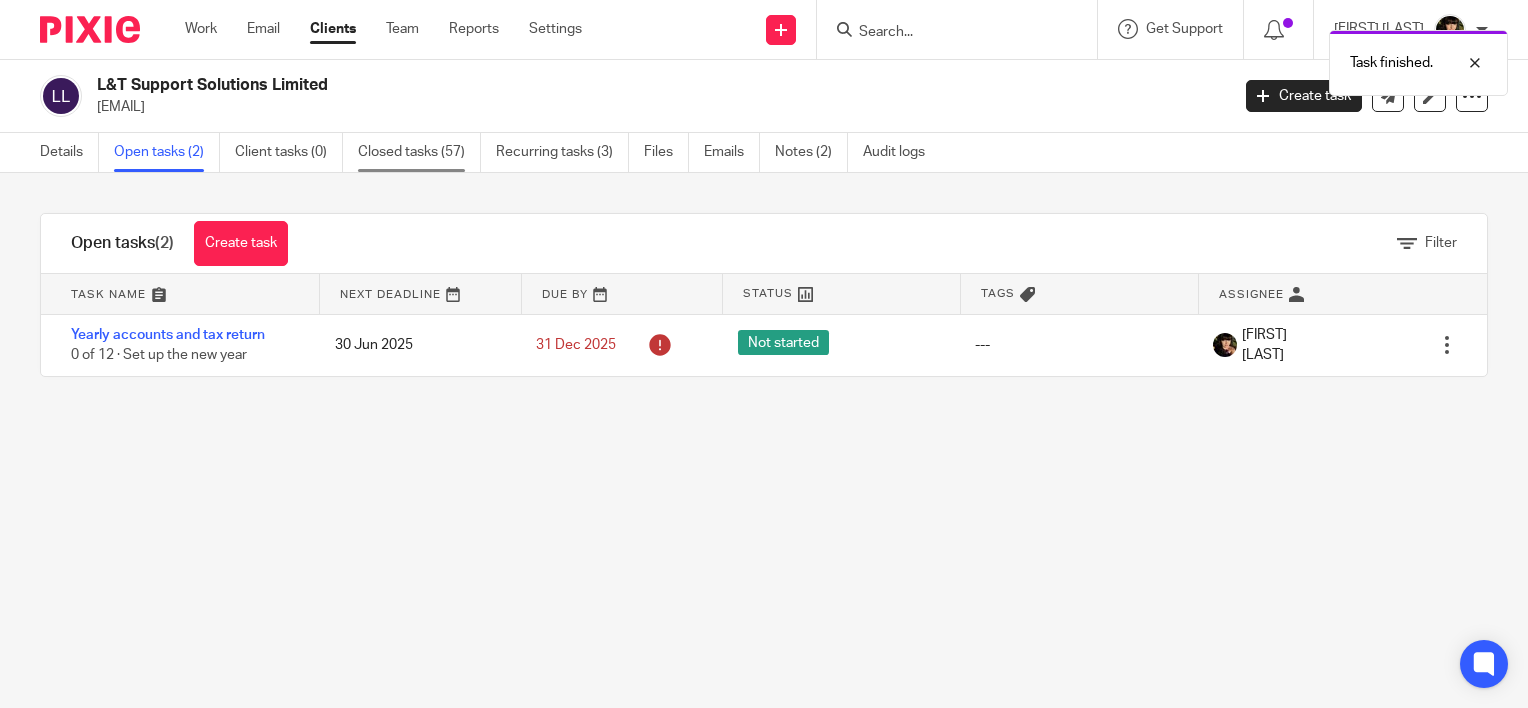 click on "Closed tasks (57)" at bounding box center [419, 152] 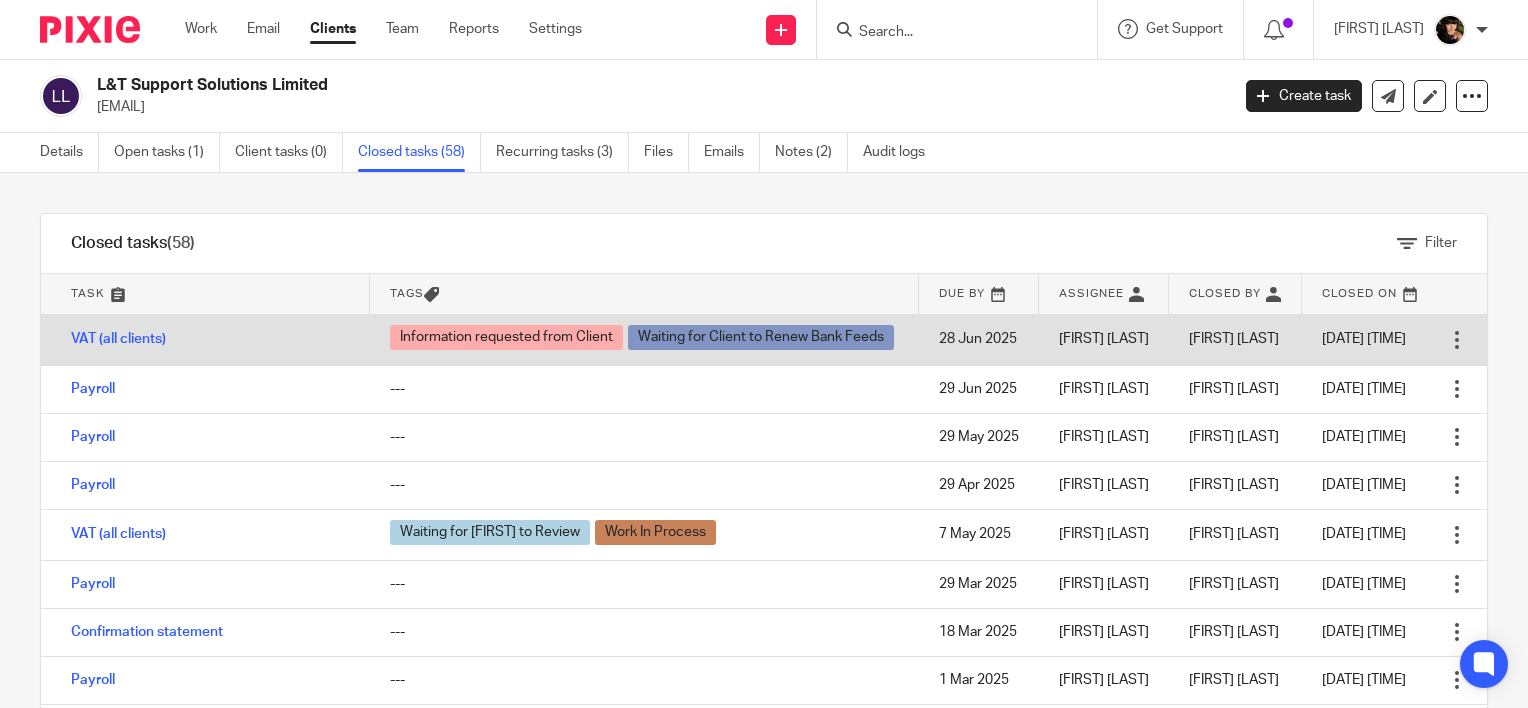 scroll, scrollTop: 0, scrollLeft: 0, axis: both 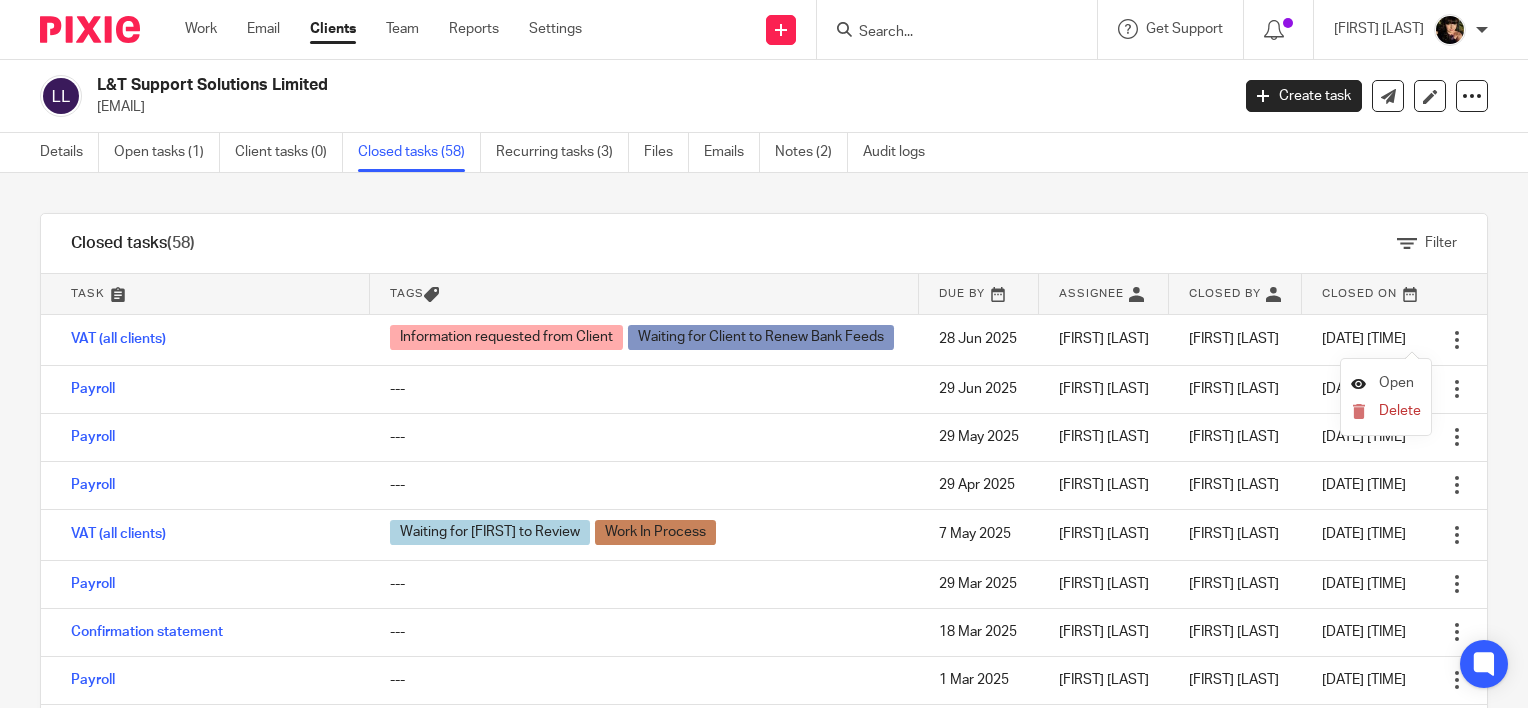 click on "Open" at bounding box center (1382, 383) 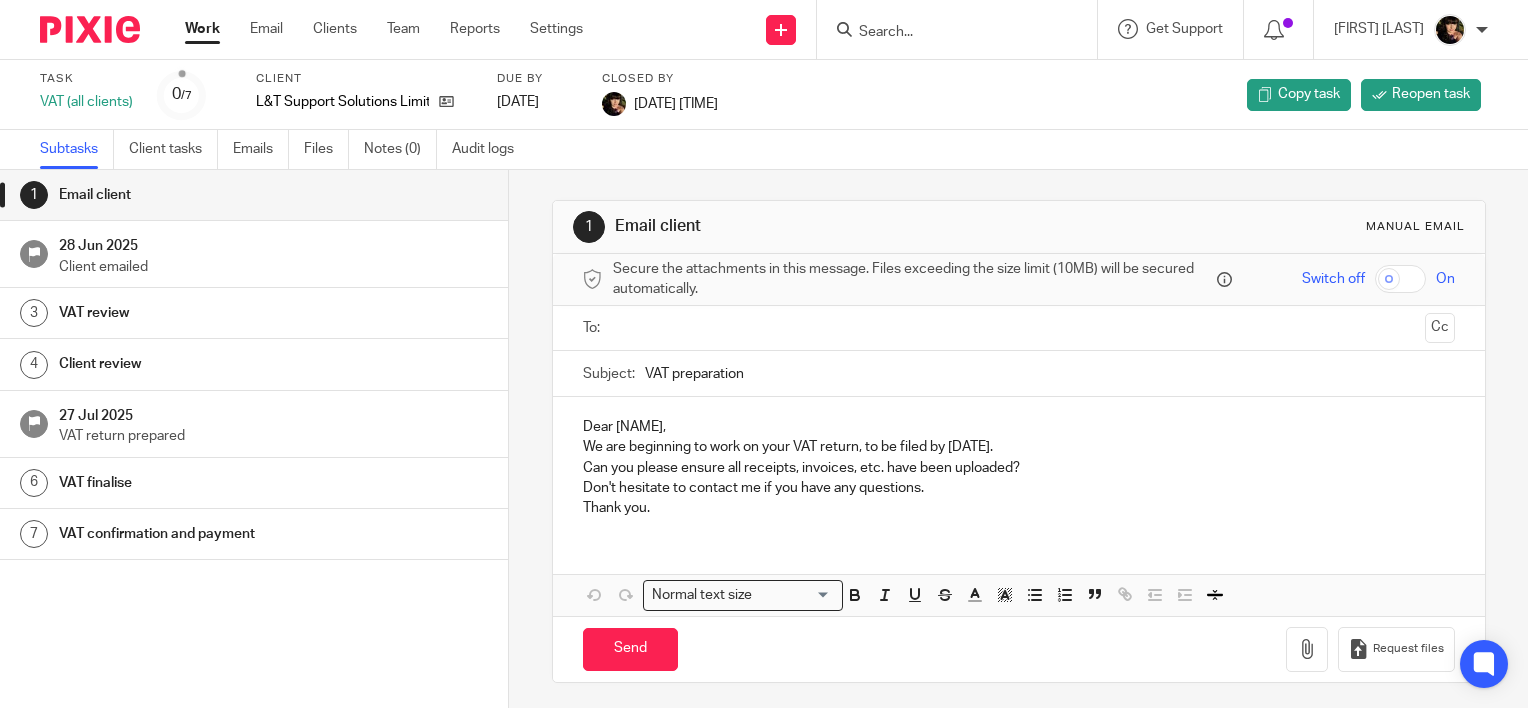 scroll, scrollTop: 0, scrollLeft: 0, axis: both 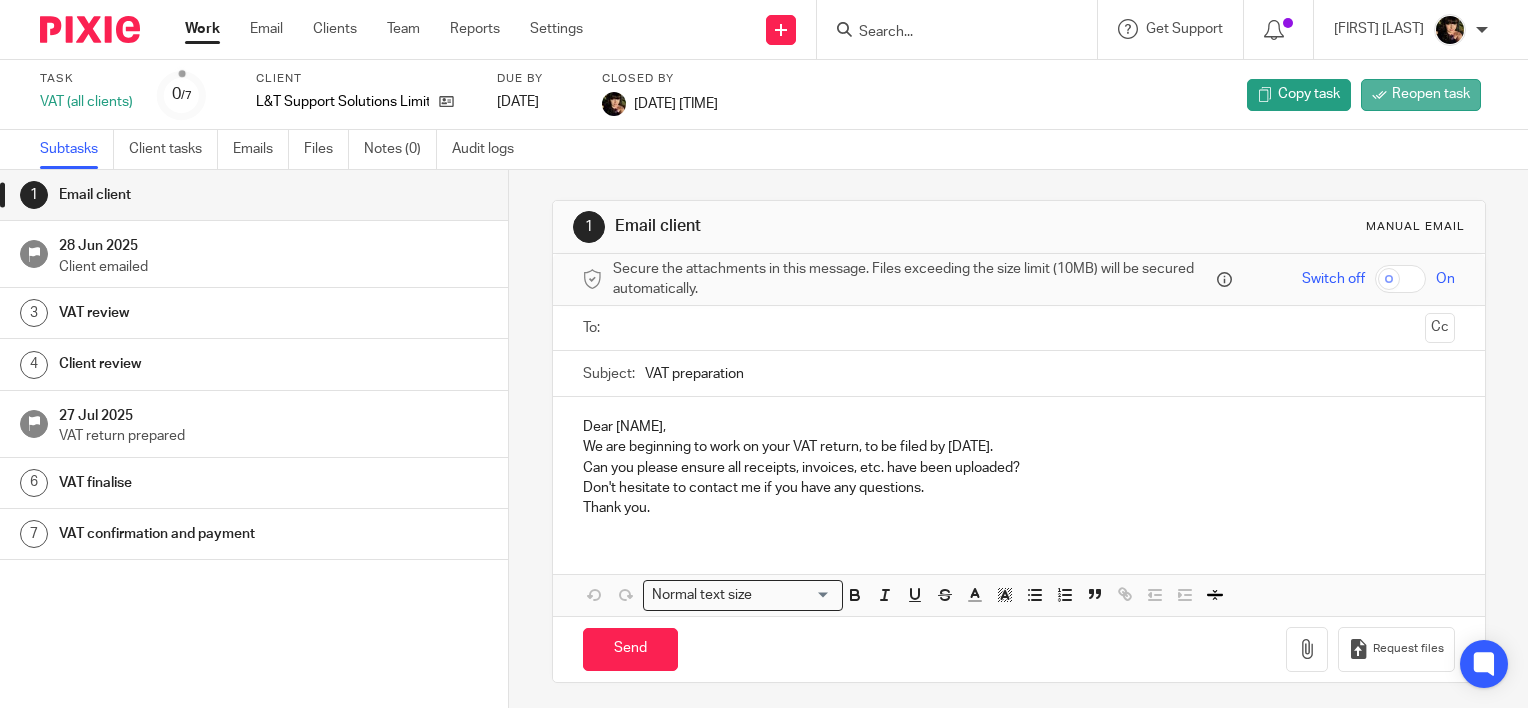 click on "Reopen task" at bounding box center (1431, 94) 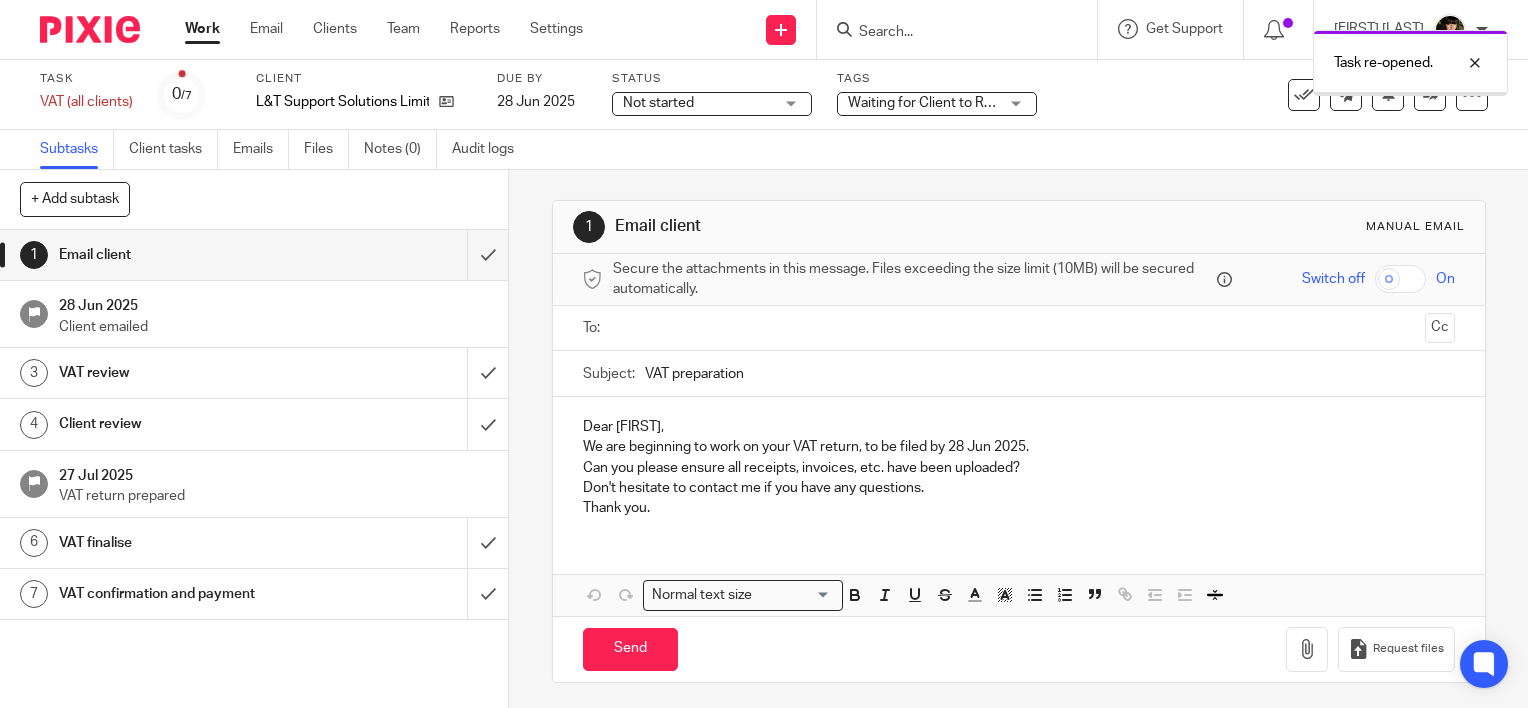 scroll, scrollTop: 0, scrollLeft: 0, axis: both 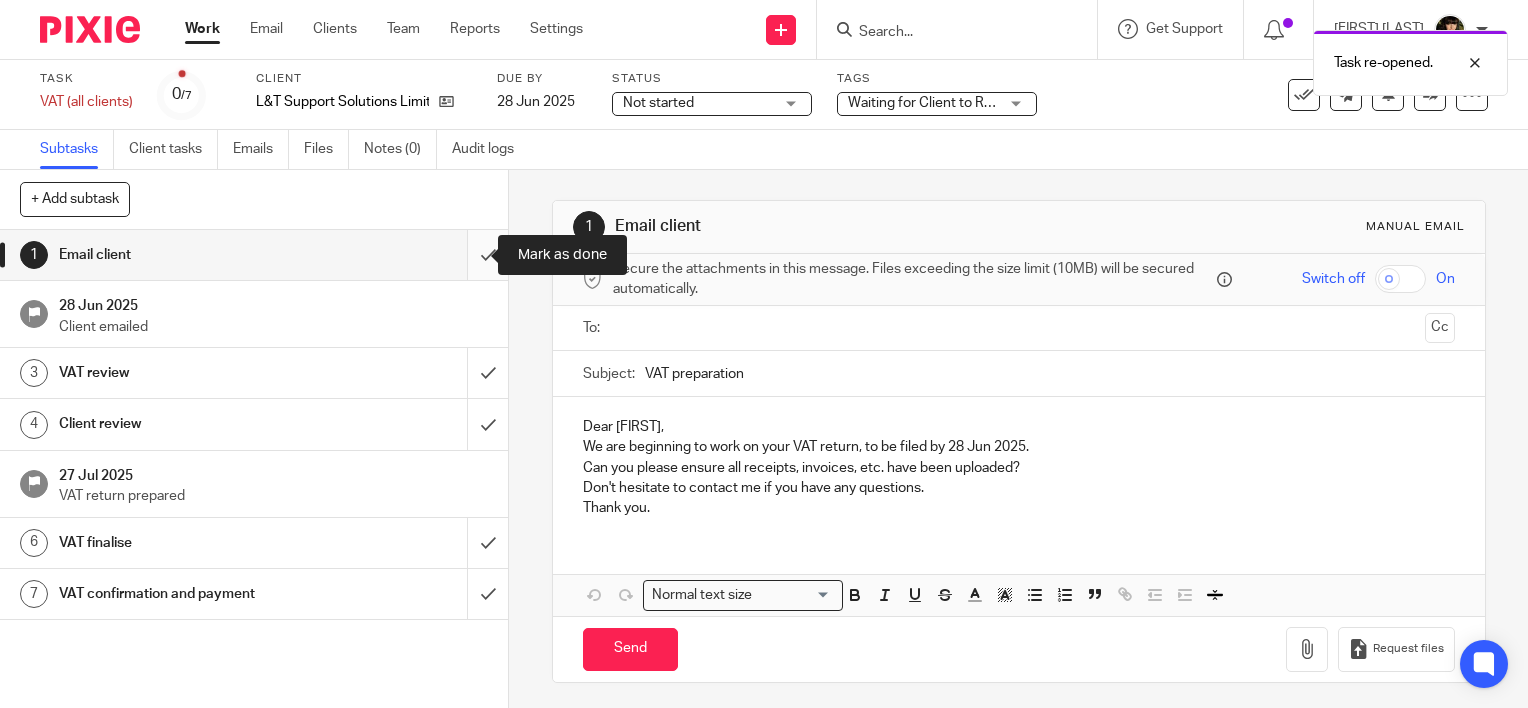 click at bounding box center (254, 255) 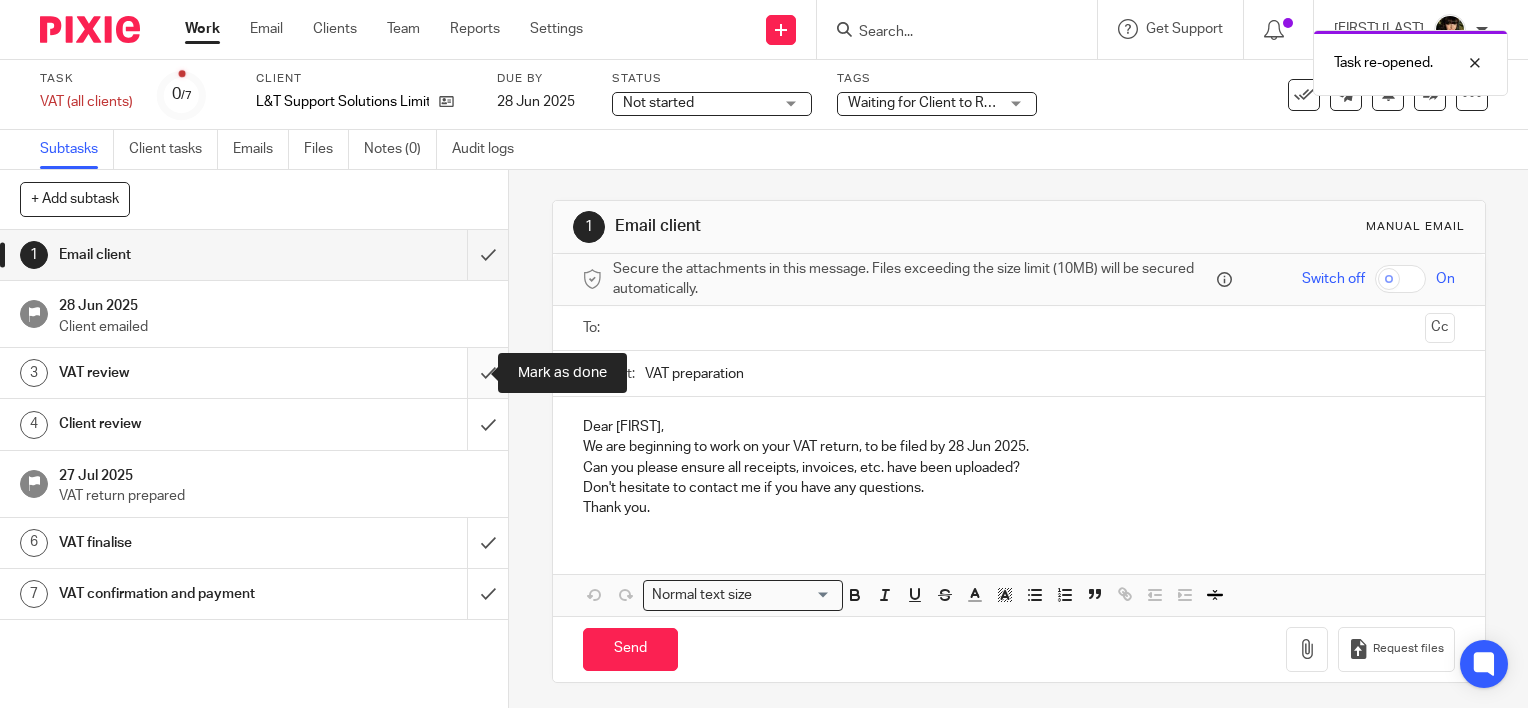 click at bounding box center [254, 373] 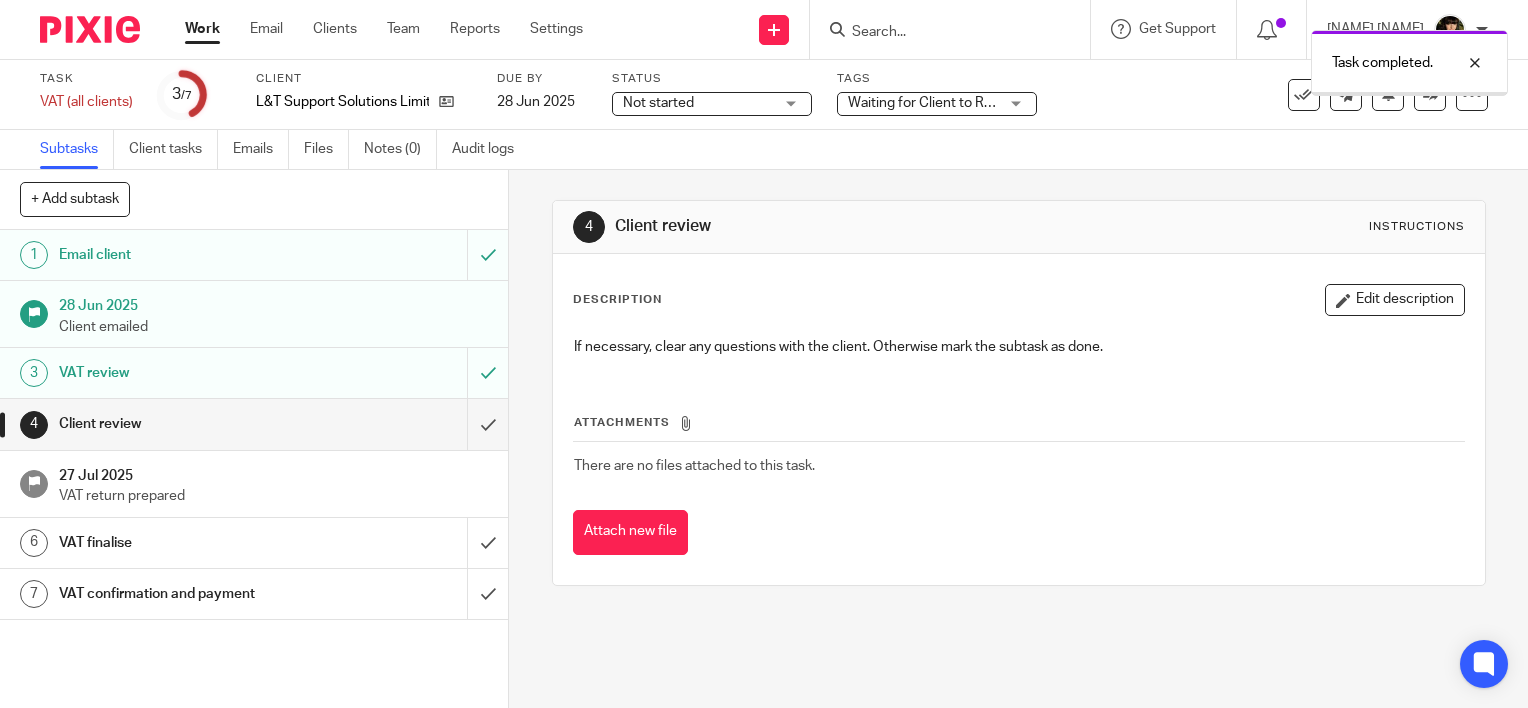scroll, scrollTop: 0, scrollLeft: 0, axis: both 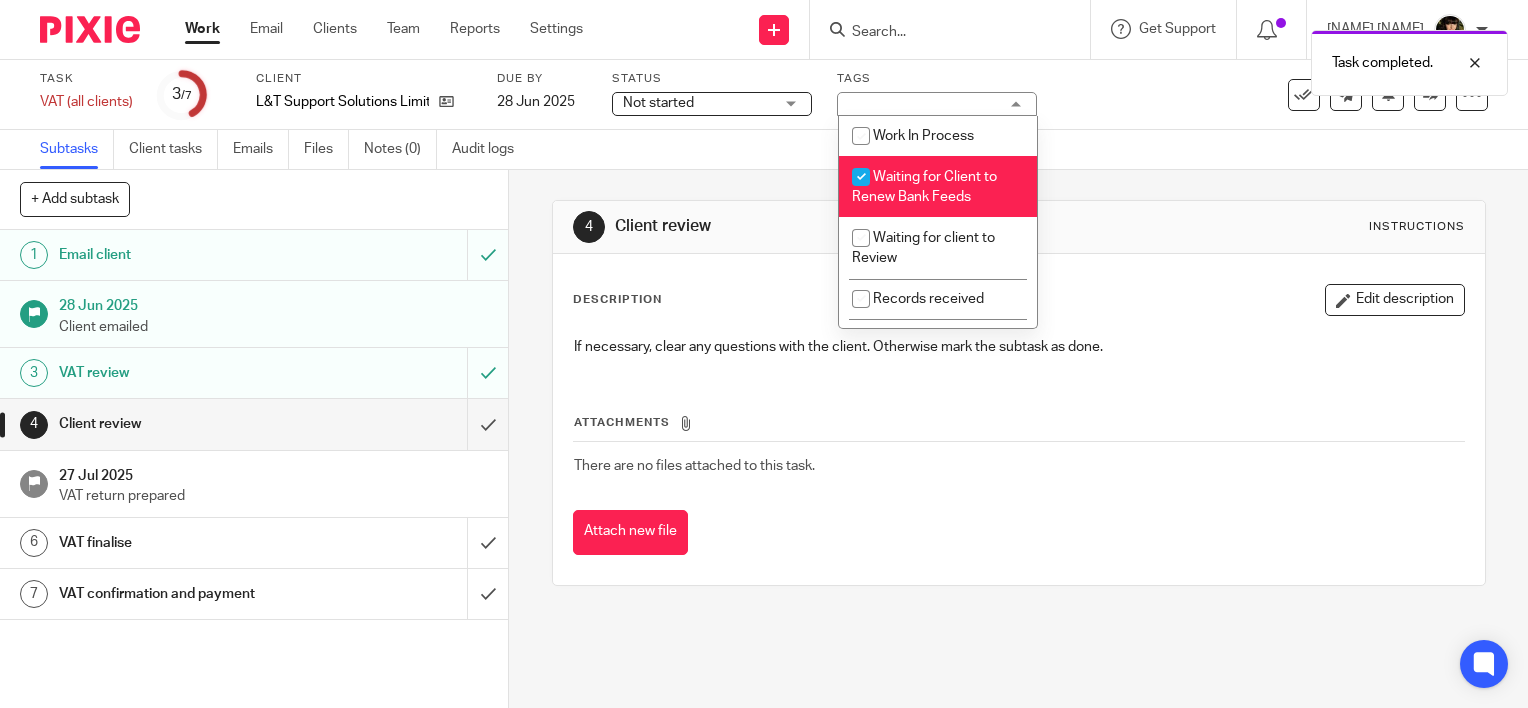 click on "Waiting for Client to Renew Bank Feeds" at bounding box center [924, 187] 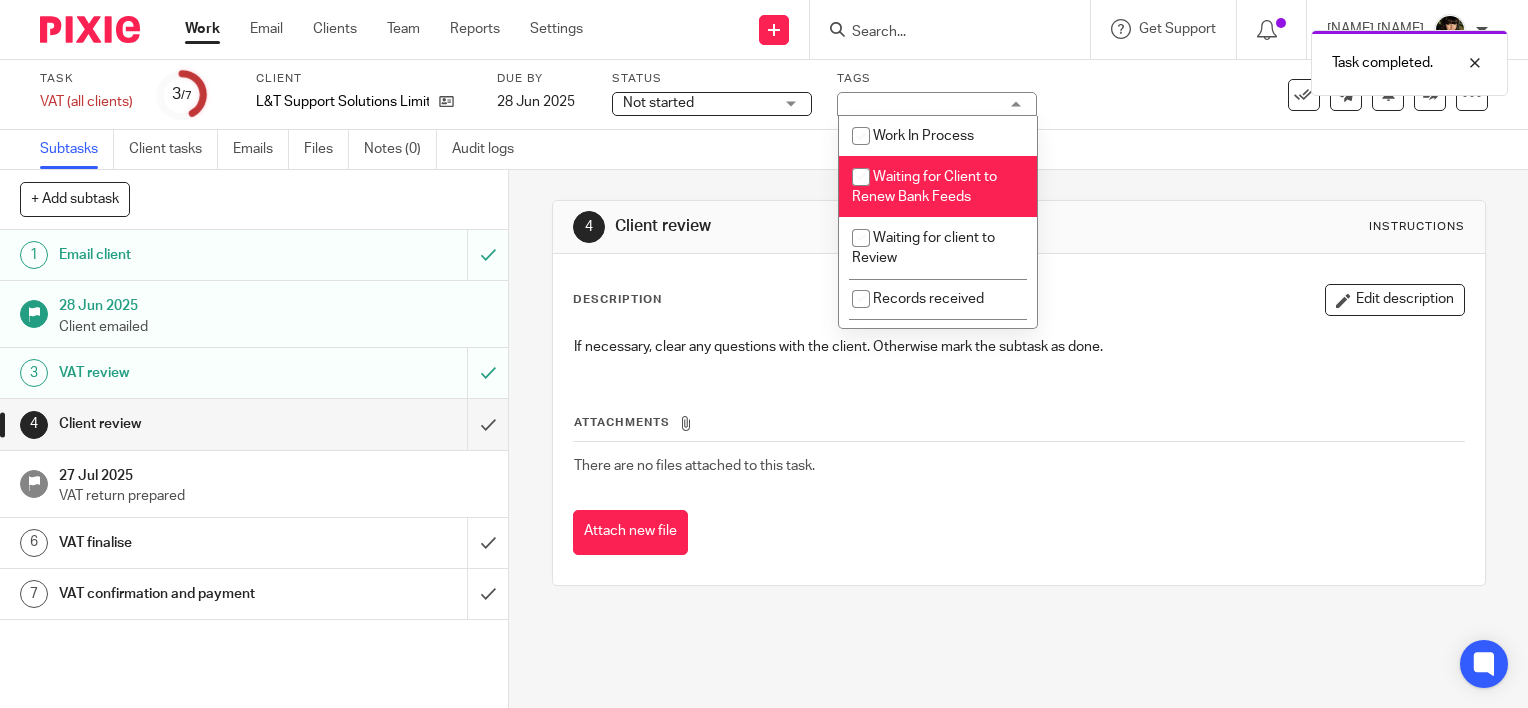 checkbox on "false" 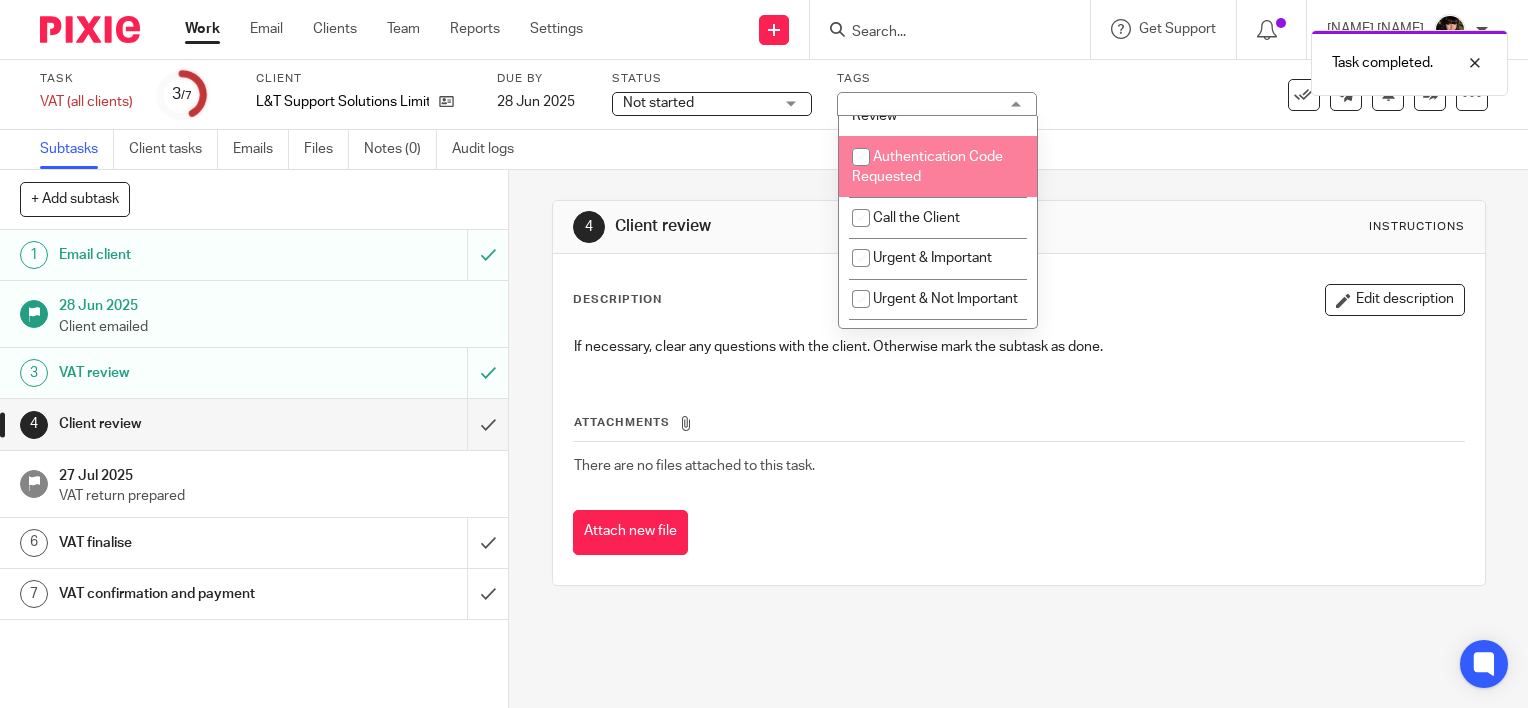 scroll, scrollTop: 200, scrollLeft: 0, axis: vertical 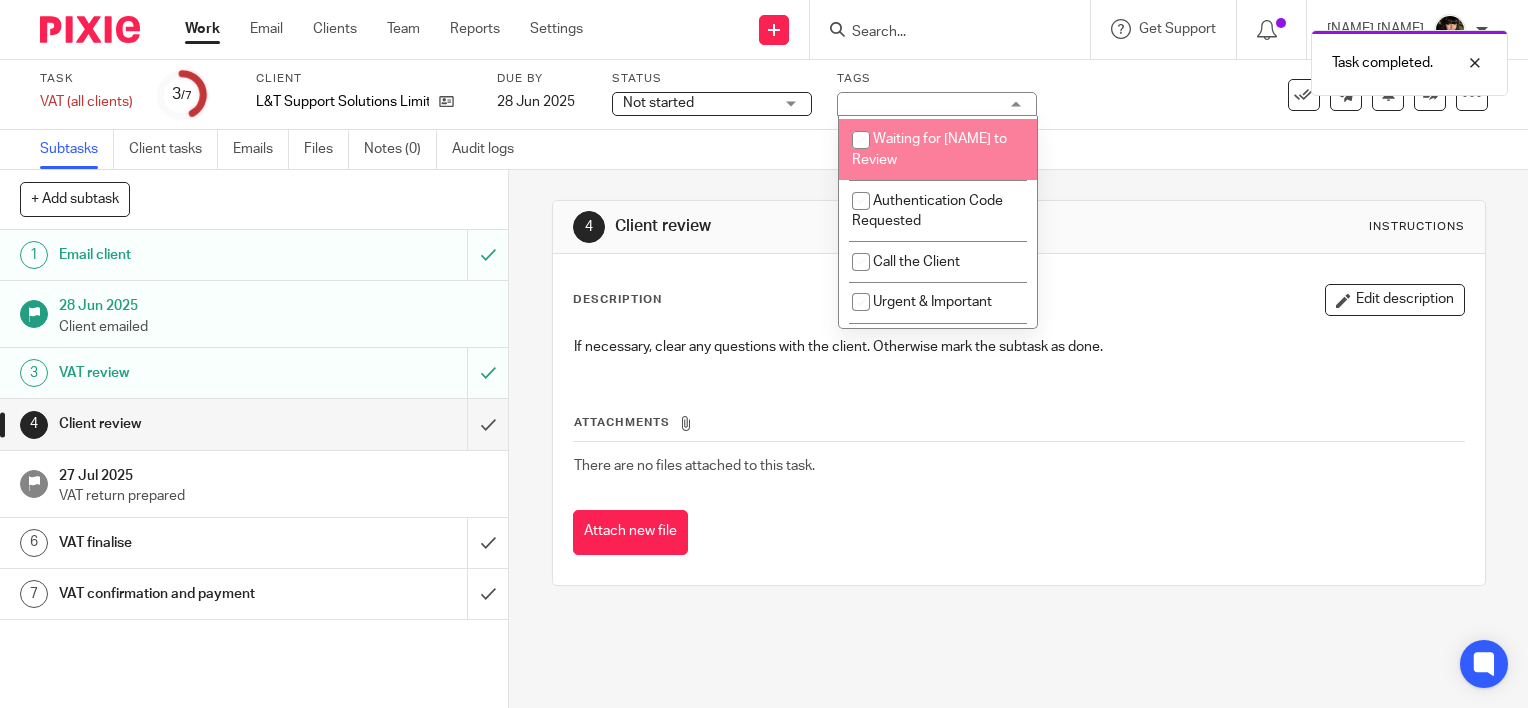 click on "Waiting for Paul to Review" at bounding box center [938, 149] 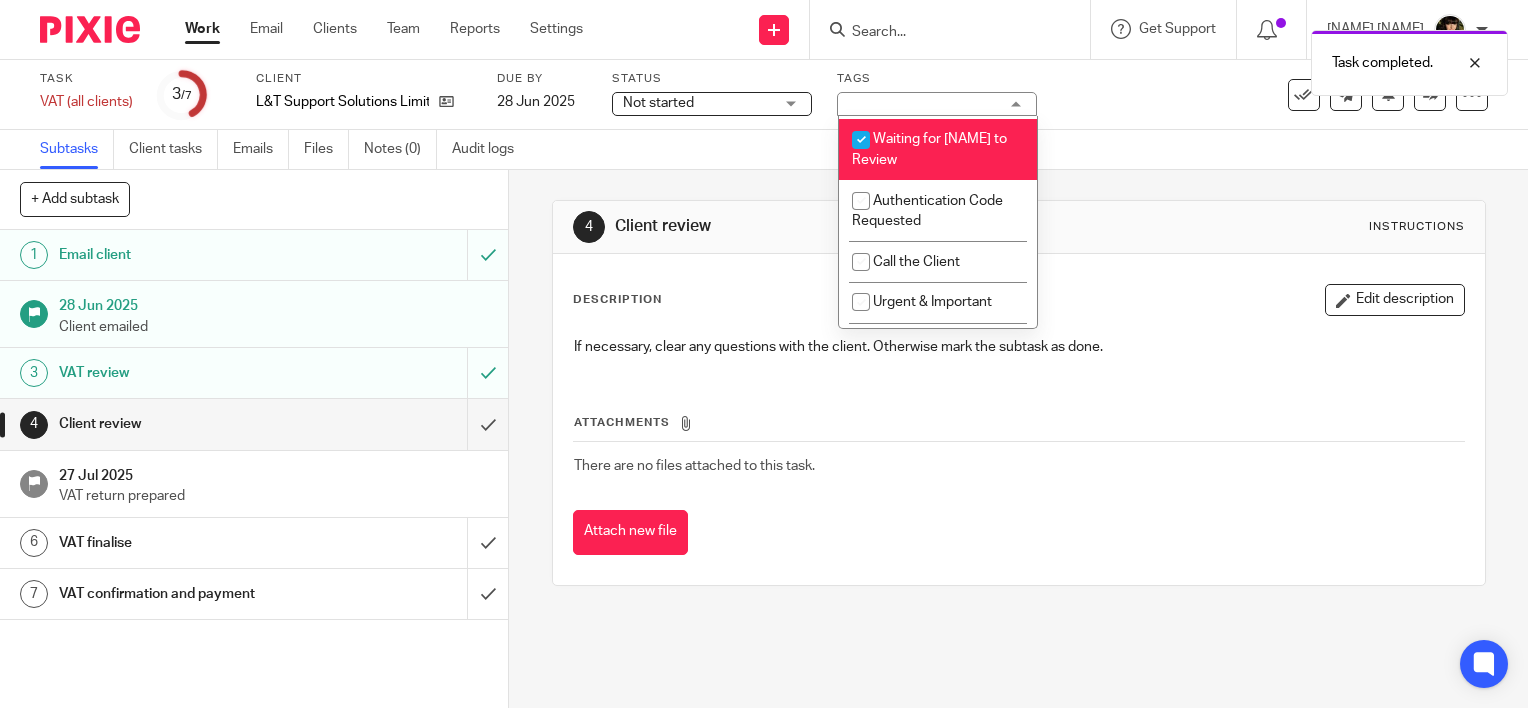 click on "Waiting for Paul to Review" at bounding box center (938, 149) 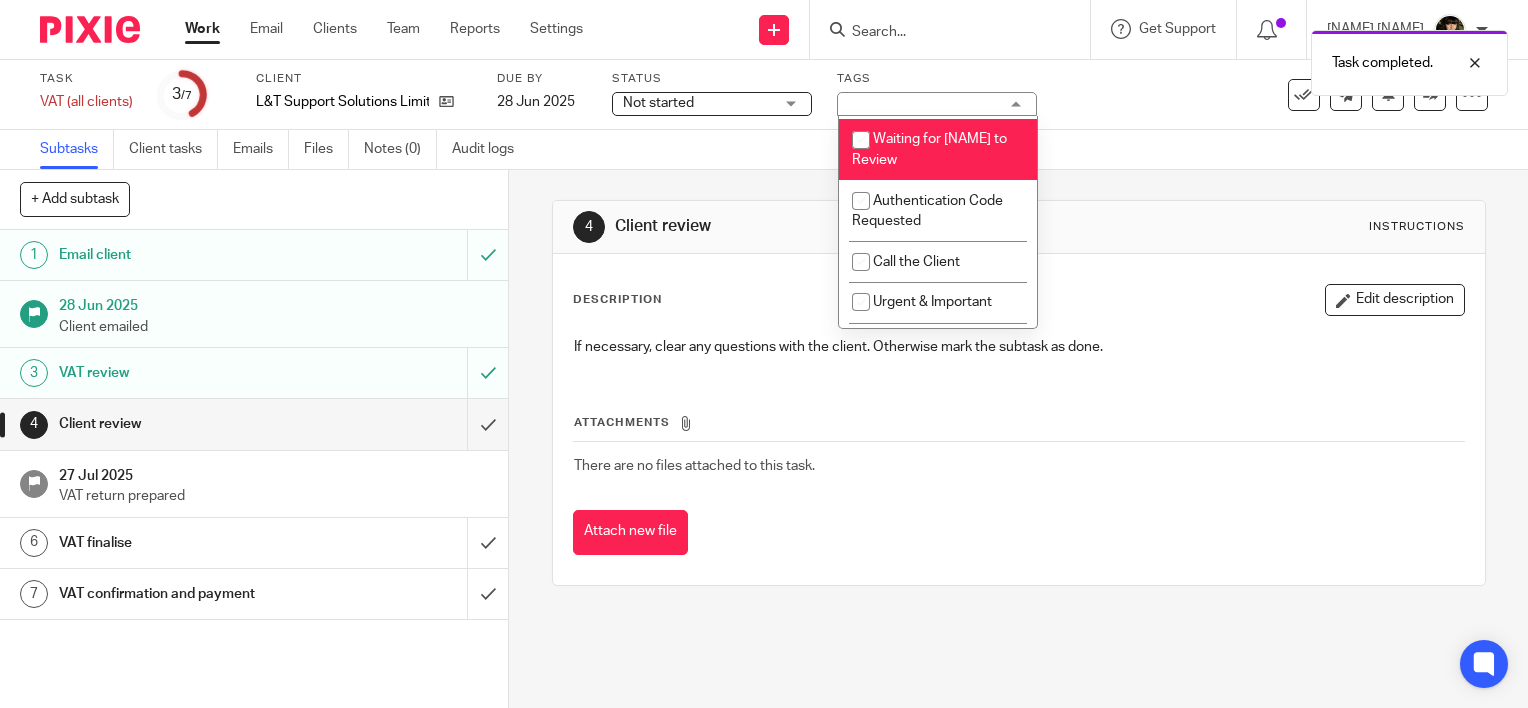 checkbox on "false" 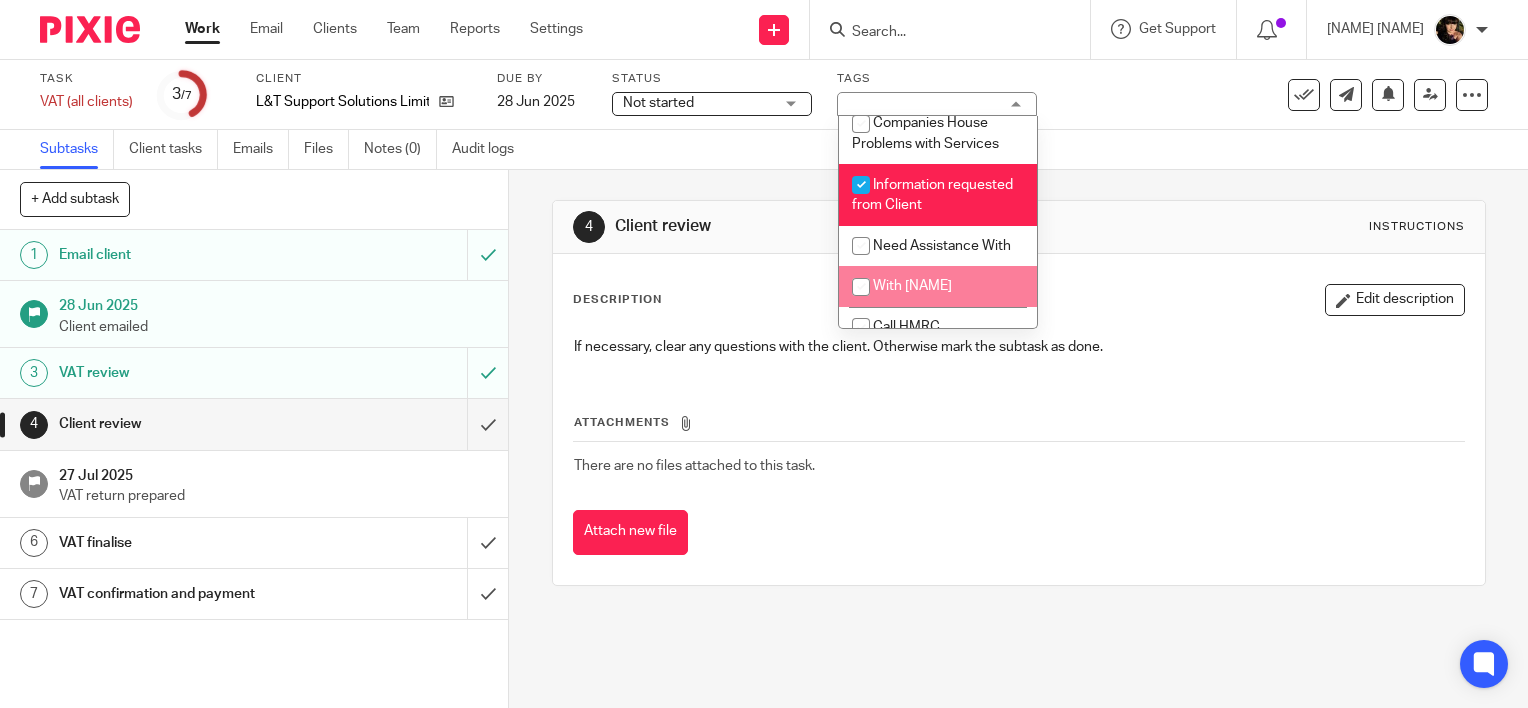 scroll, scrollTop: 357, scrollLeft: 0, axis: vertical 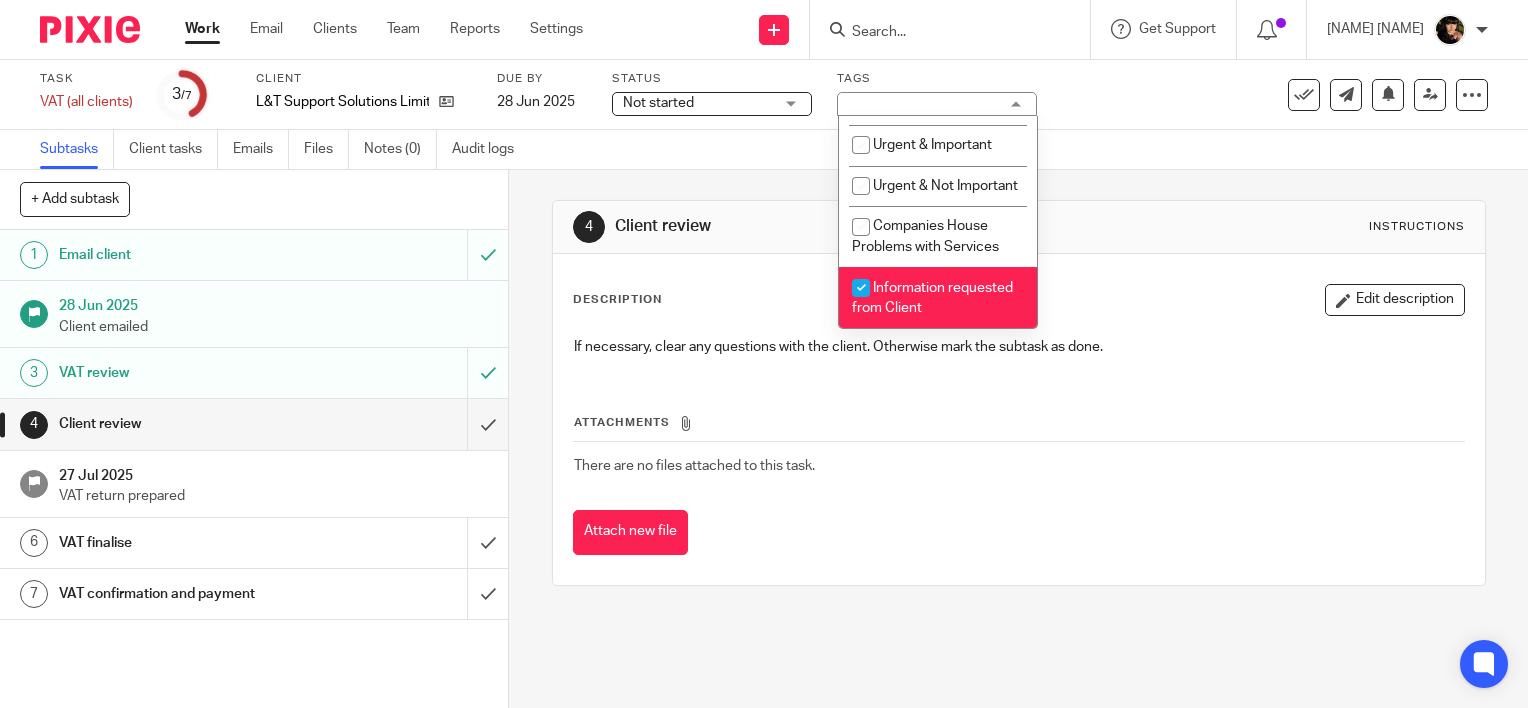 drag, startPoint x: 902, startPoint y: 316, endPoint x: 904, endPoint y: 301, distance: 15.132746 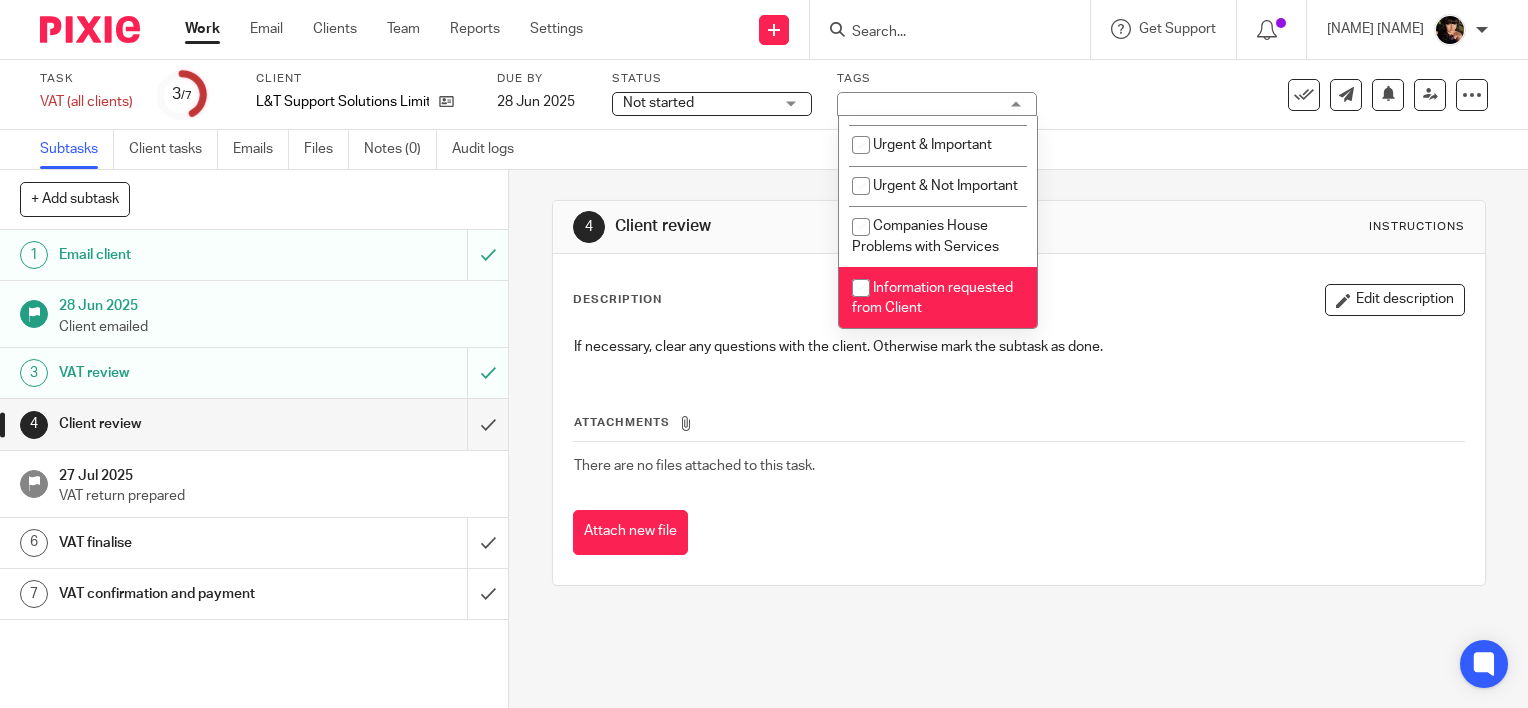 checkbox on "false" 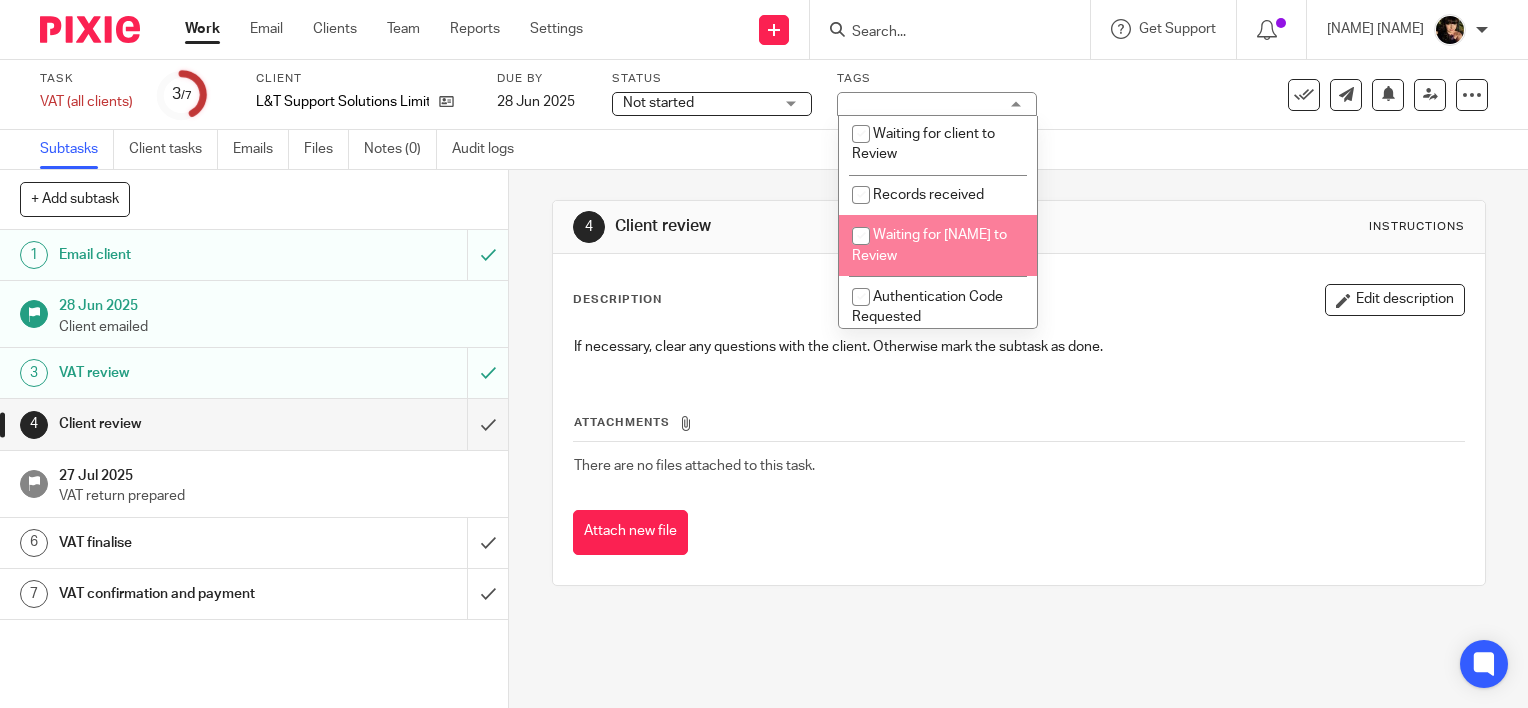 scroll, scrollTop: 57, scrollLeft: 0, axis: vertical 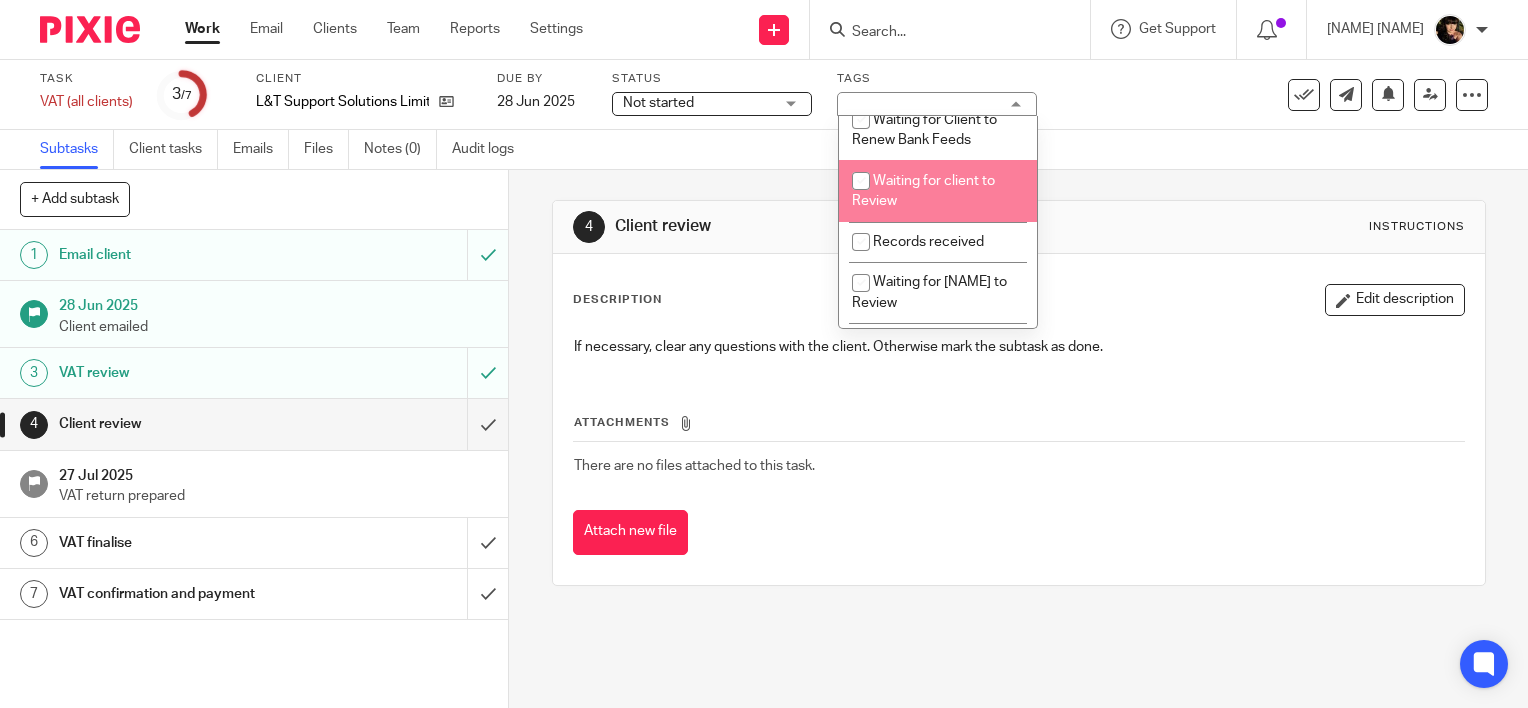 click on "Waiting for client to Review" at bounding box center [938, 190] 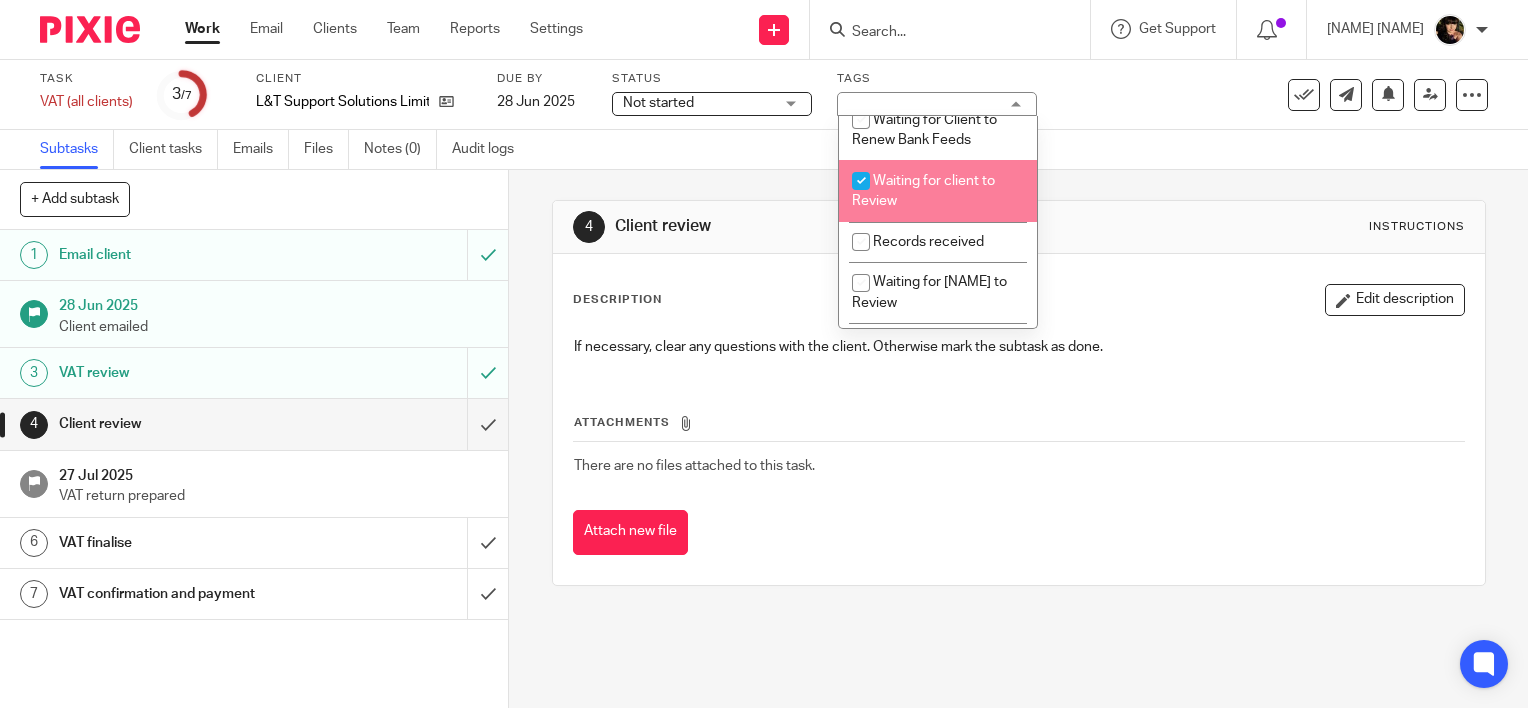 checkbox on "true" 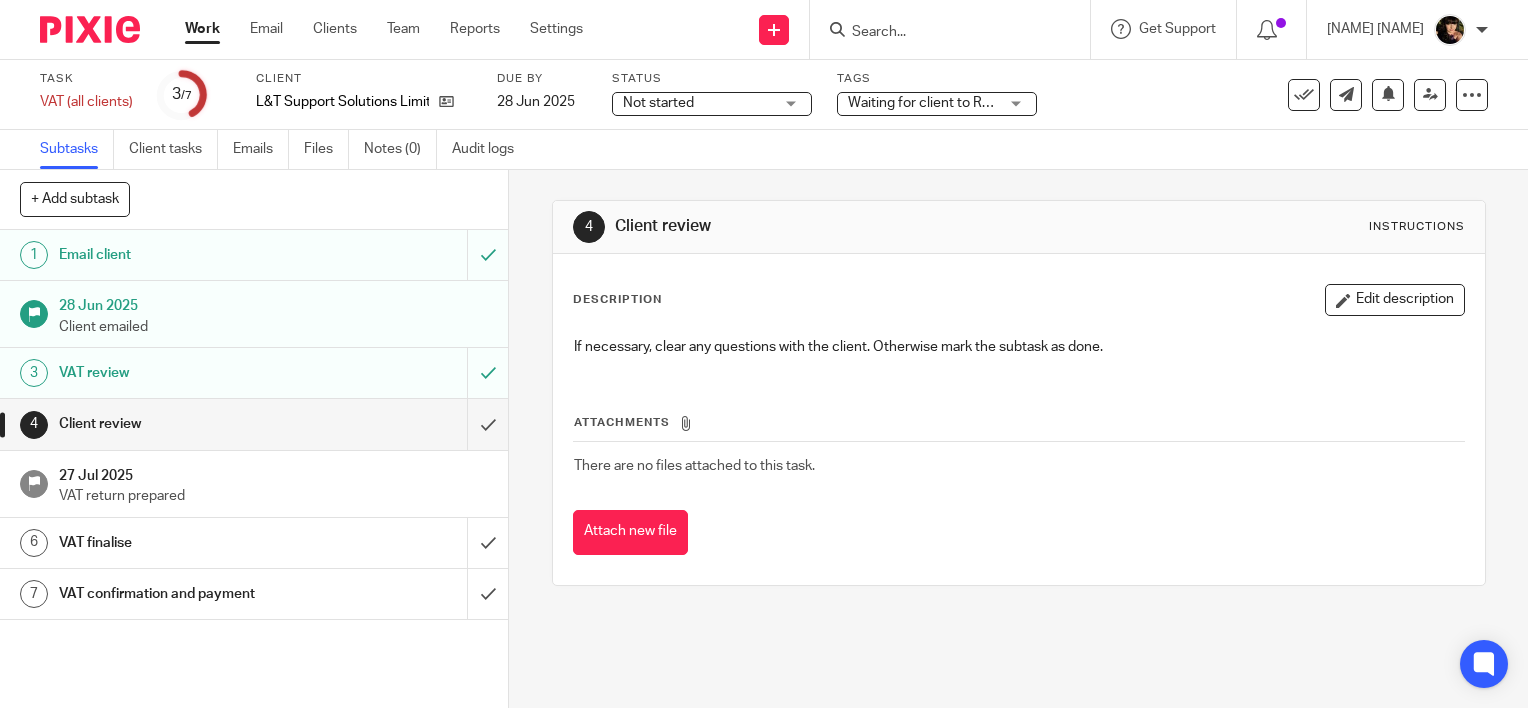 click on "Task
VAT (all clients)   Save
VAT (all clients)
3 /7
Client
L&T Support Solutions Limited
Due by
28 Jun 2025
Status
Not started
Not started
Not started
In progress
1
Tags
Waiting for client to Review
Work In Process
Waiting for Client to Renew Bank Feeds
Waiting for client to Review
Records received
Waiting for Paul to Review
Authentication Code Requested
Call the Client
Urgent & Important
Urgent & Not Important" at bounding box center [643, 95] 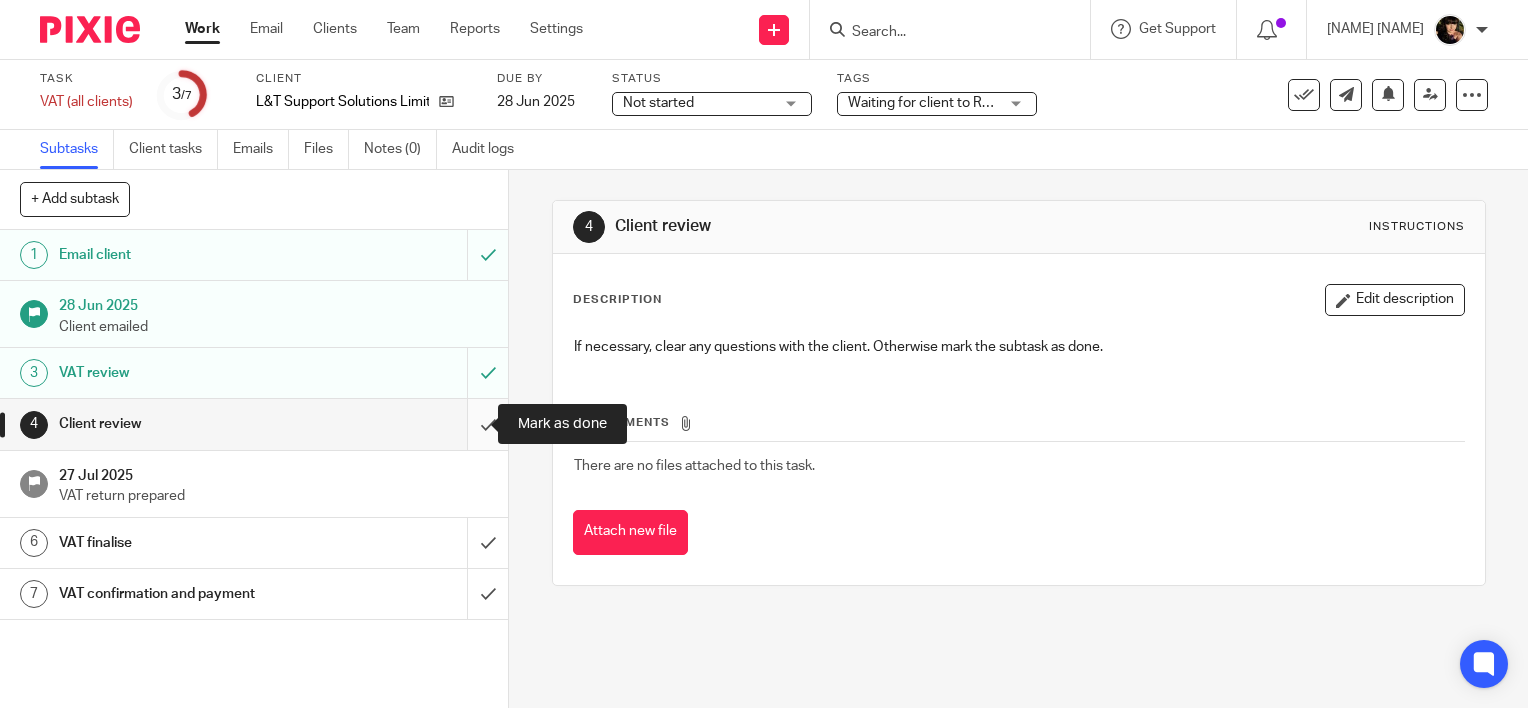 click at bounding box center [254, 424] 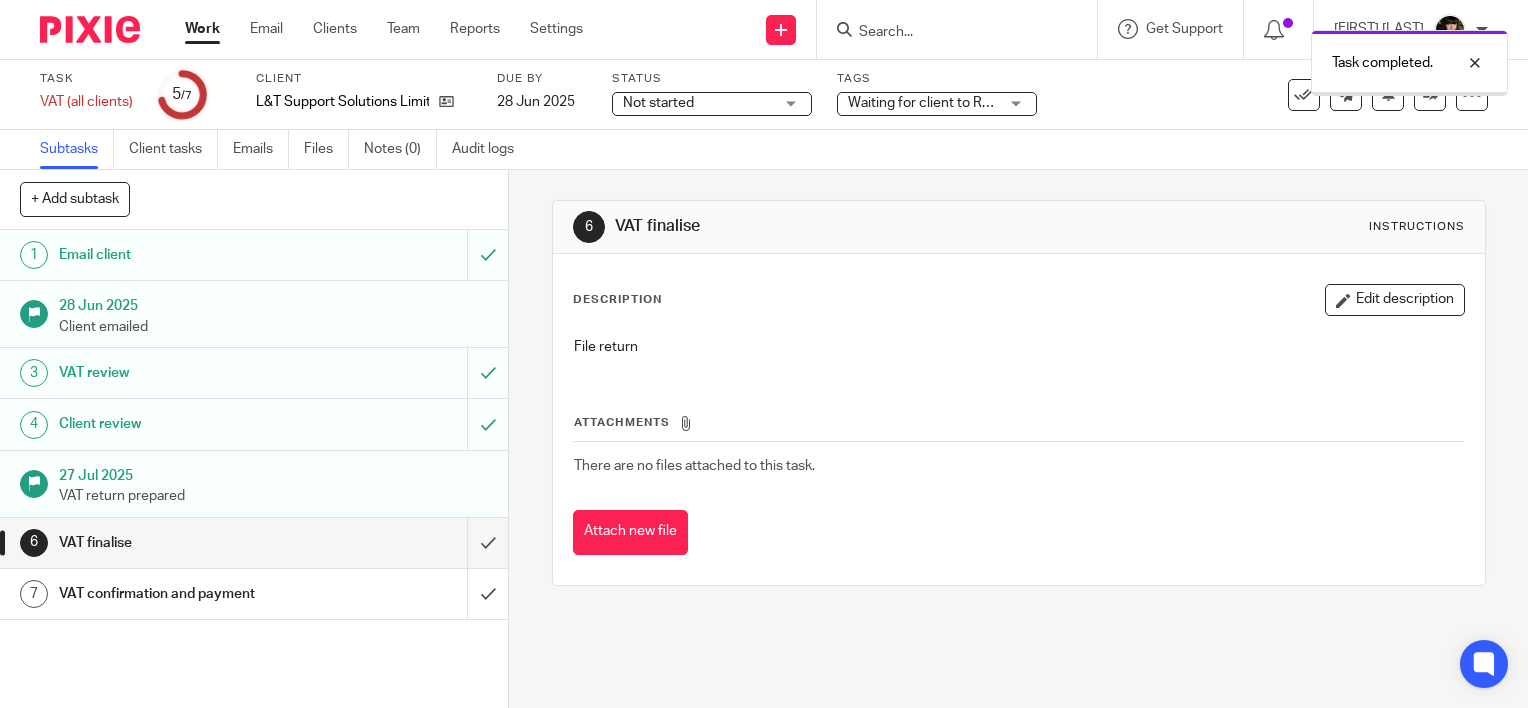 scroll, scrollTop: 0, scrollLeft: 0, axis: both 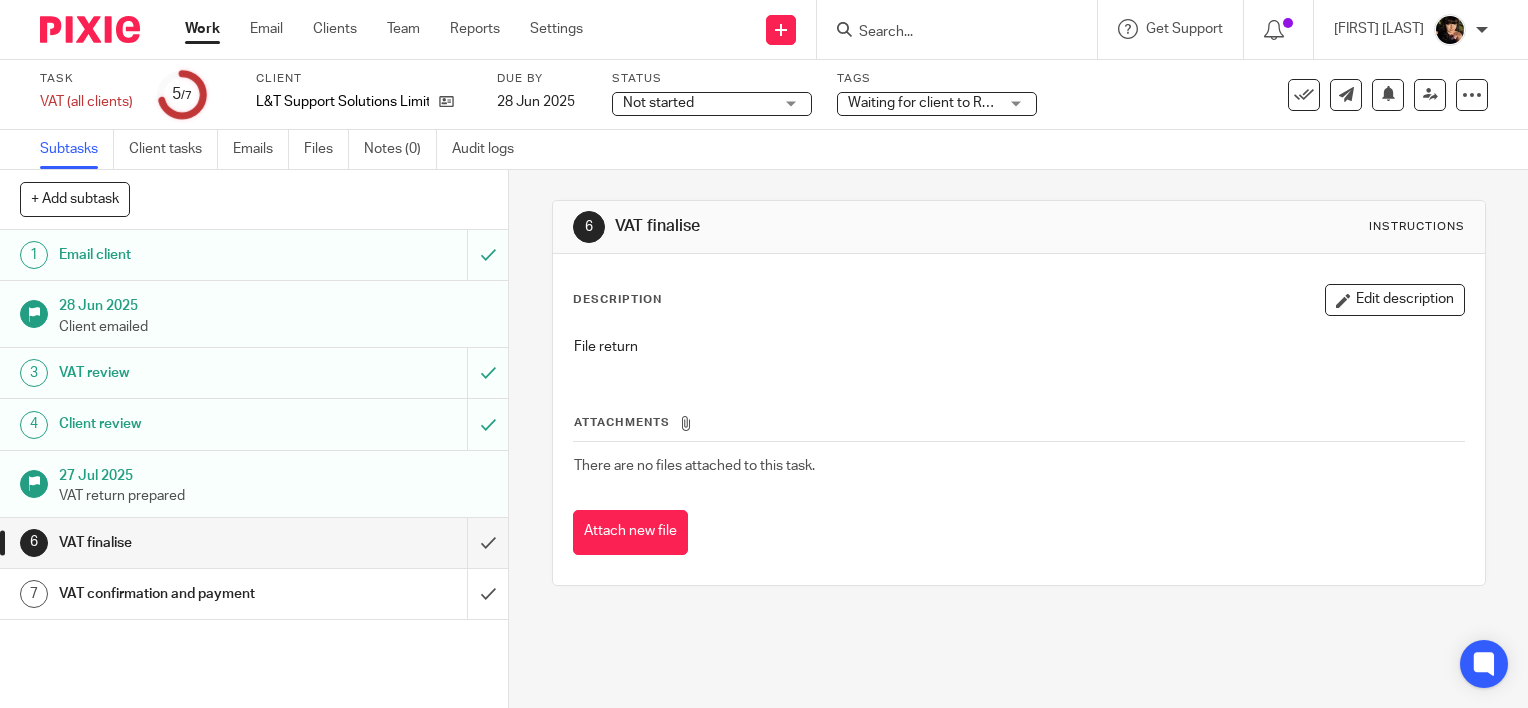 click at bounding box center [963, 29] 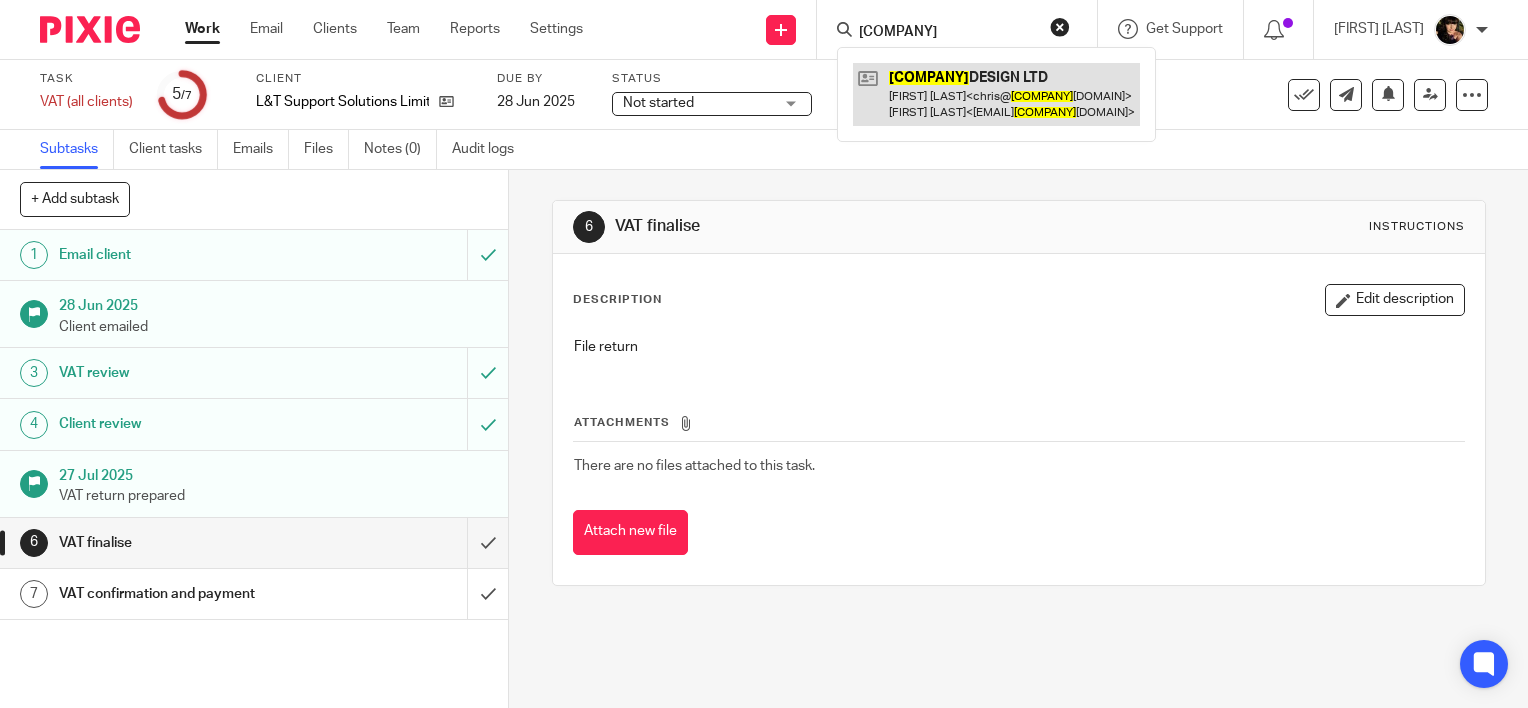 type on "[COMPANY]" 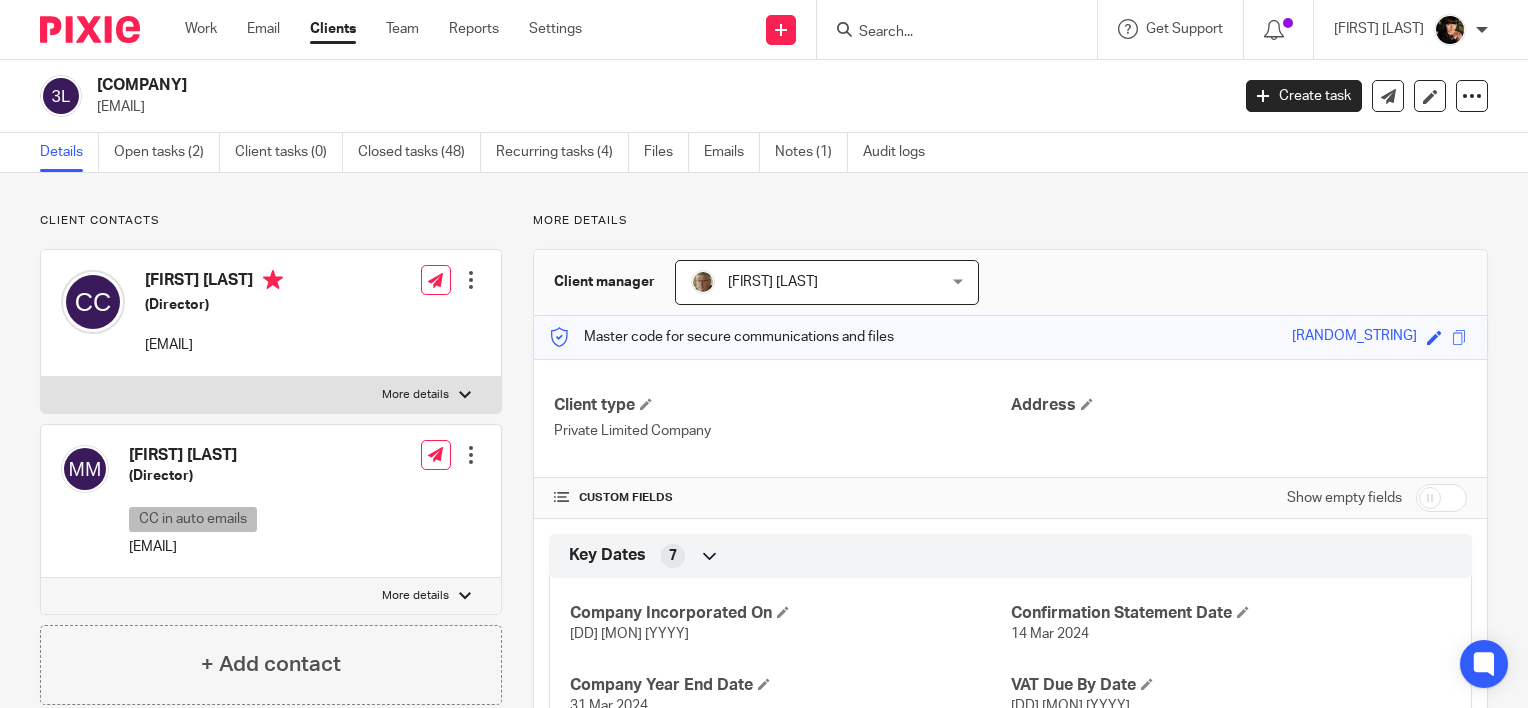 scroll, scrollTop: 0, scrollLeft: 0, axis: both 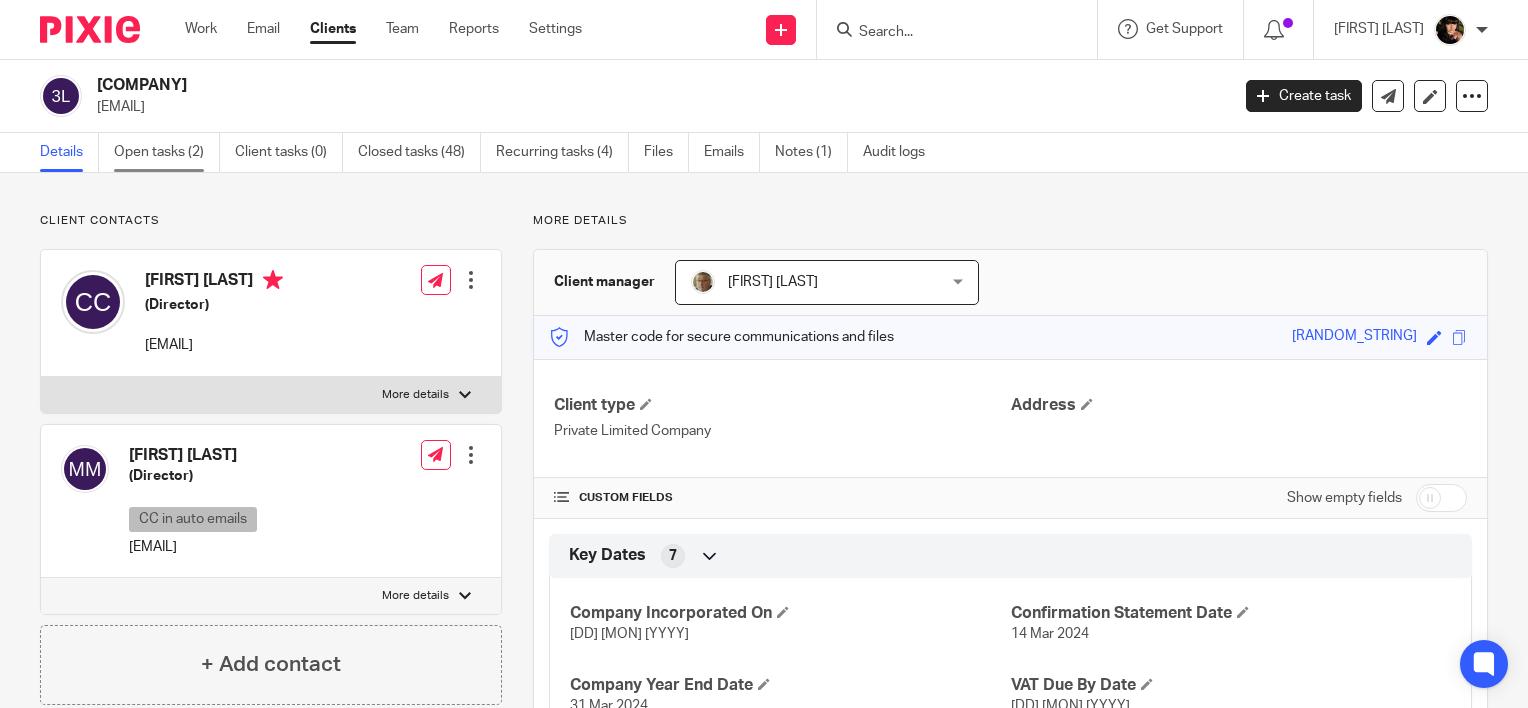 click on "Open tasks (2)" at bounding box center [167, 152] 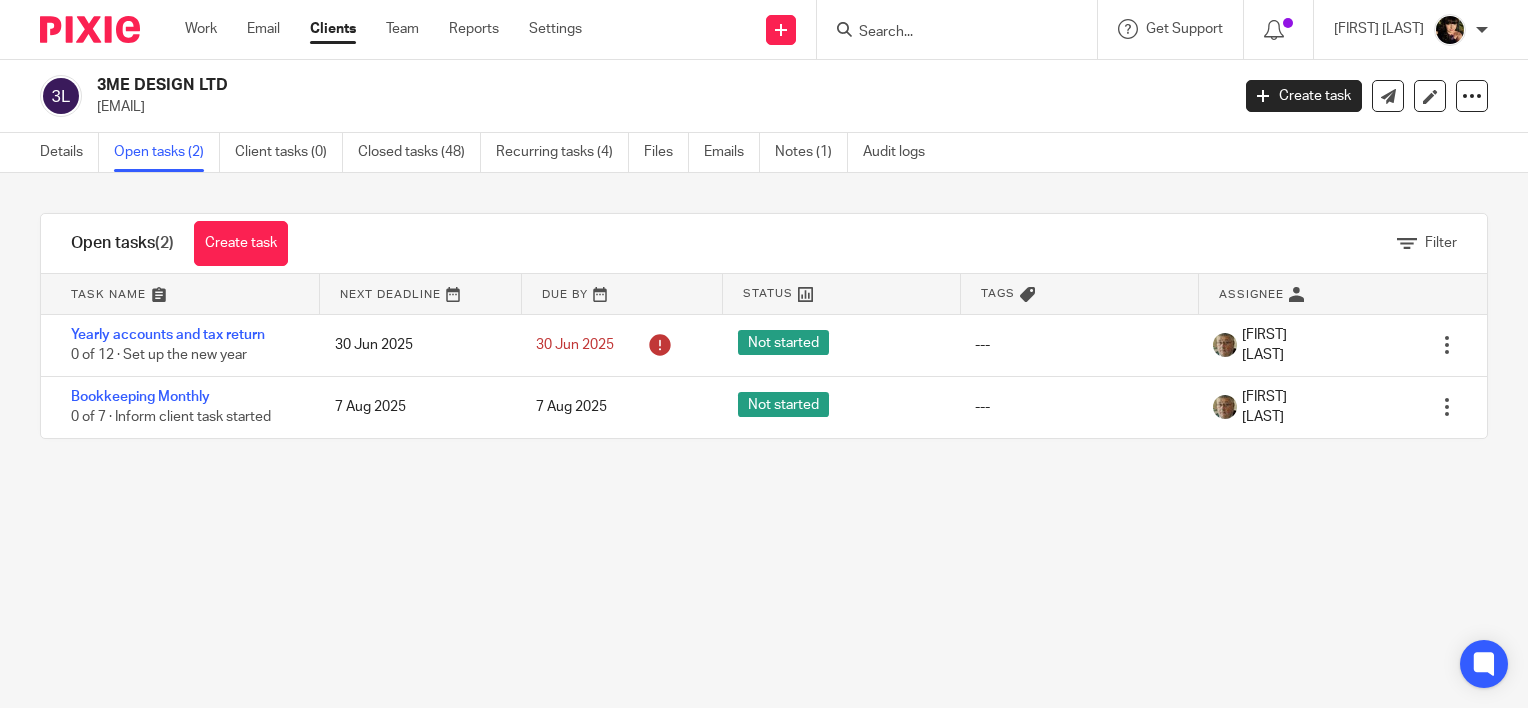 scroll, scrollTop: 0, scrollLeft: 0, axis: both 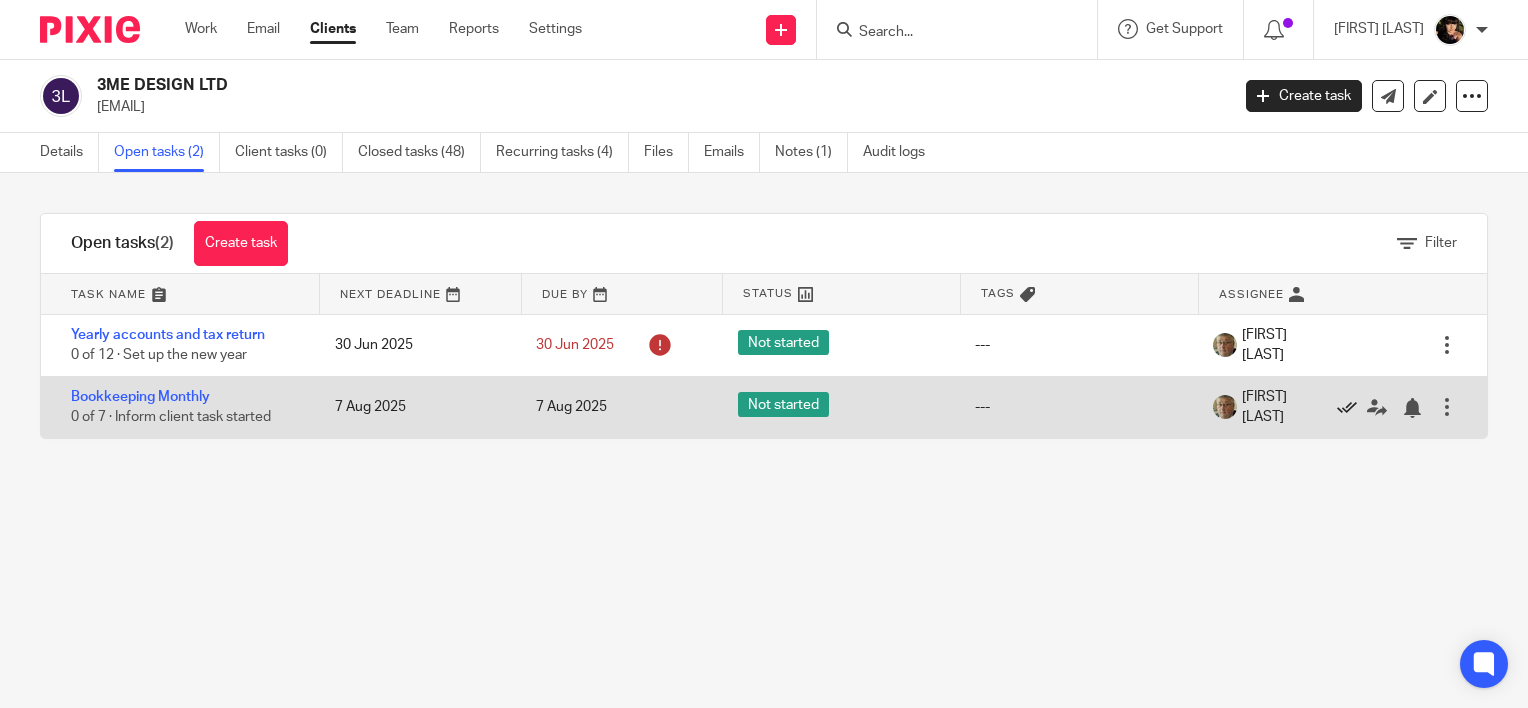 click at bounding box center (1347, 408) 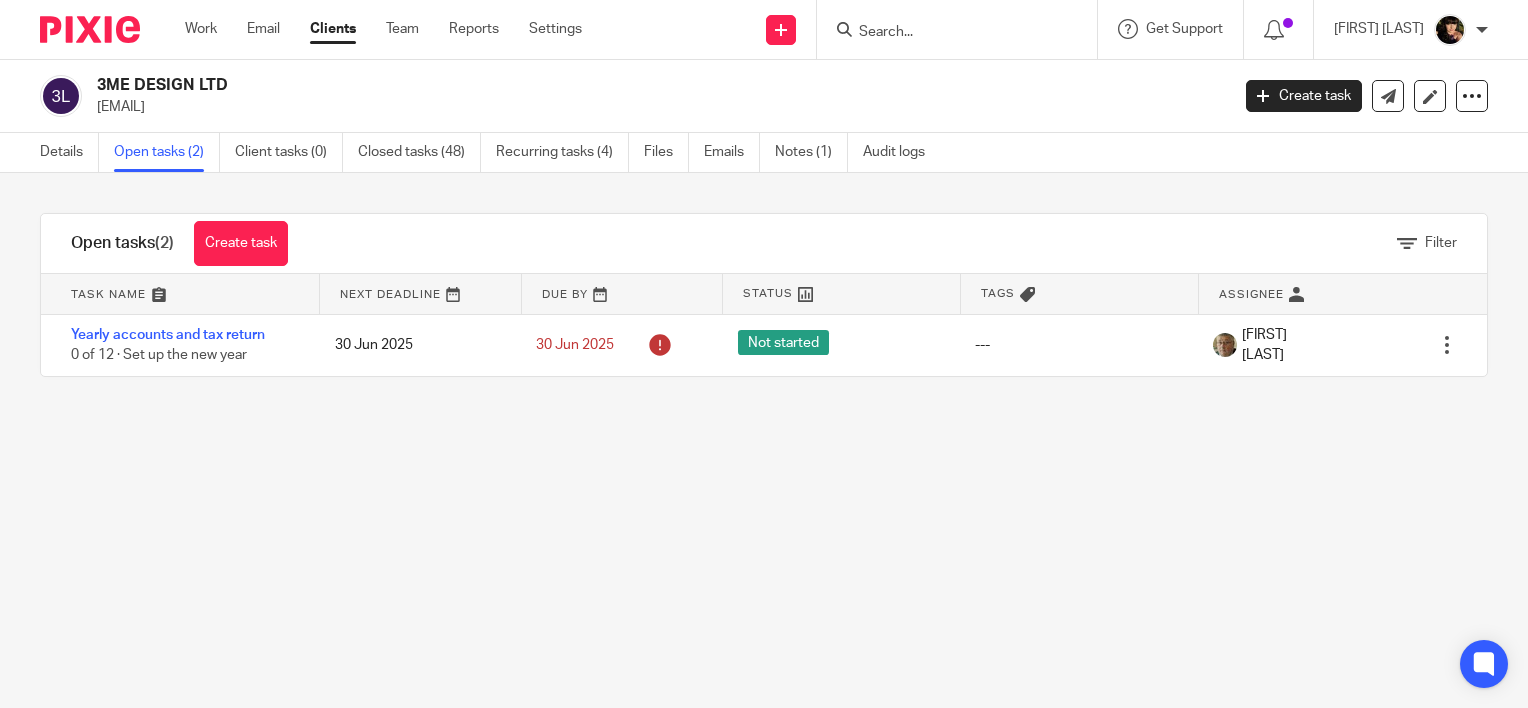 click on "3ME DESIGN LTD
[EMAIL]
Create task
Update from Companies House
Export data
Merge
Archive client
Delete client
Details
Open tasks (2)
Client tasks (0)
Closed tasks (48)
Recurring tasks (4)
Files
Emails
Notes (1)
Audit logs
Filter tasks
Only show tasks matching all of these conditions
1
Task name
Is
Is
Is
Is not
is" at bounding box center (764, 354) 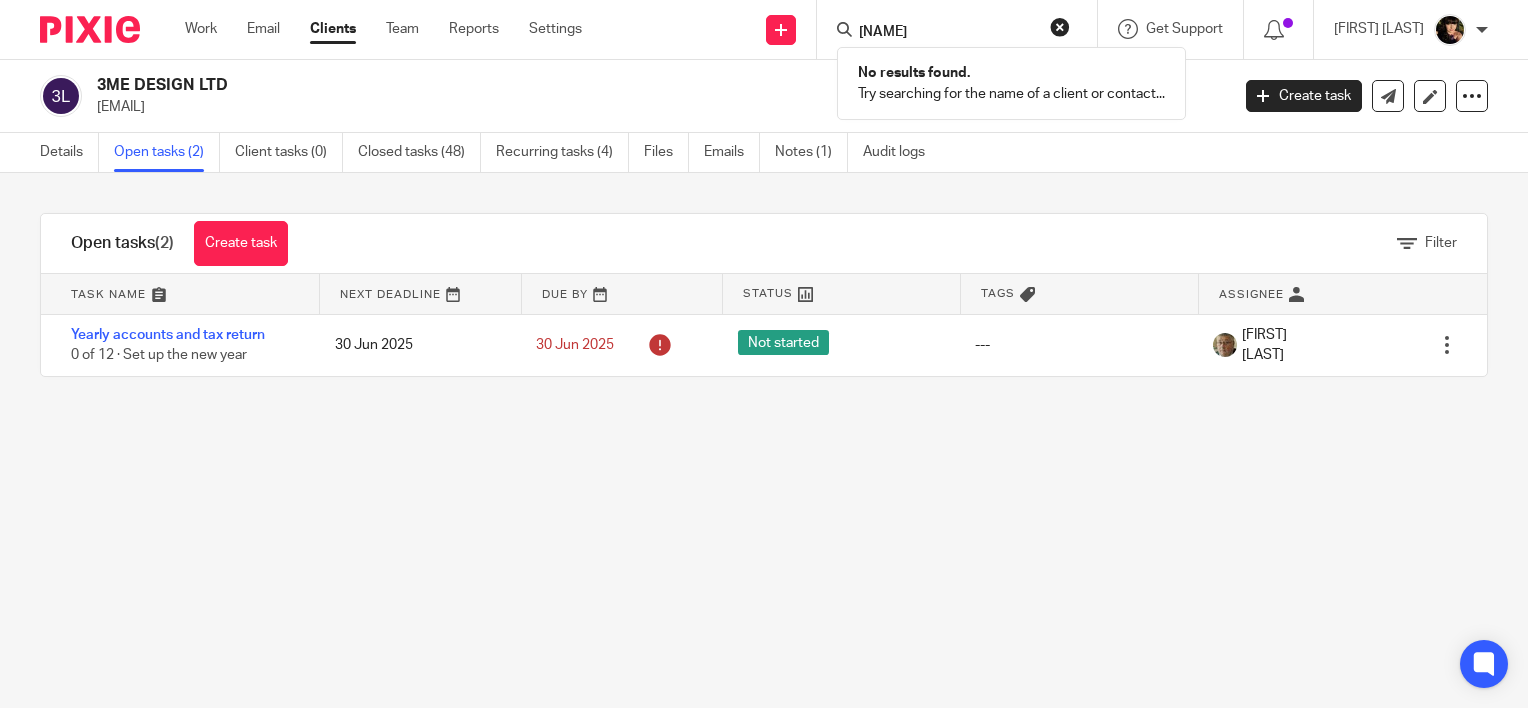 drag, startPoint x: 887, startPoint y: 36, endPoint x: 848, endPoint y: 28, distance: 39.812057 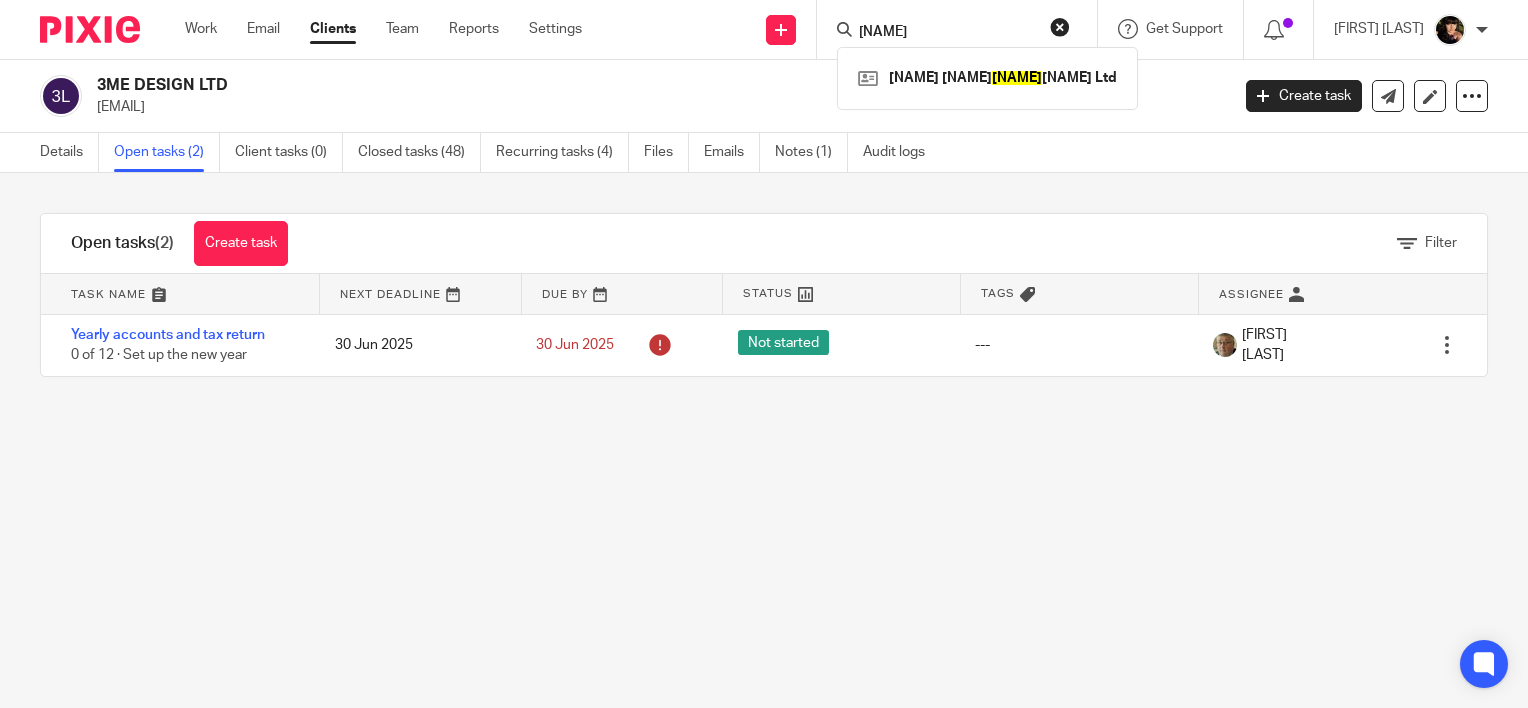 type on "[NAME]" 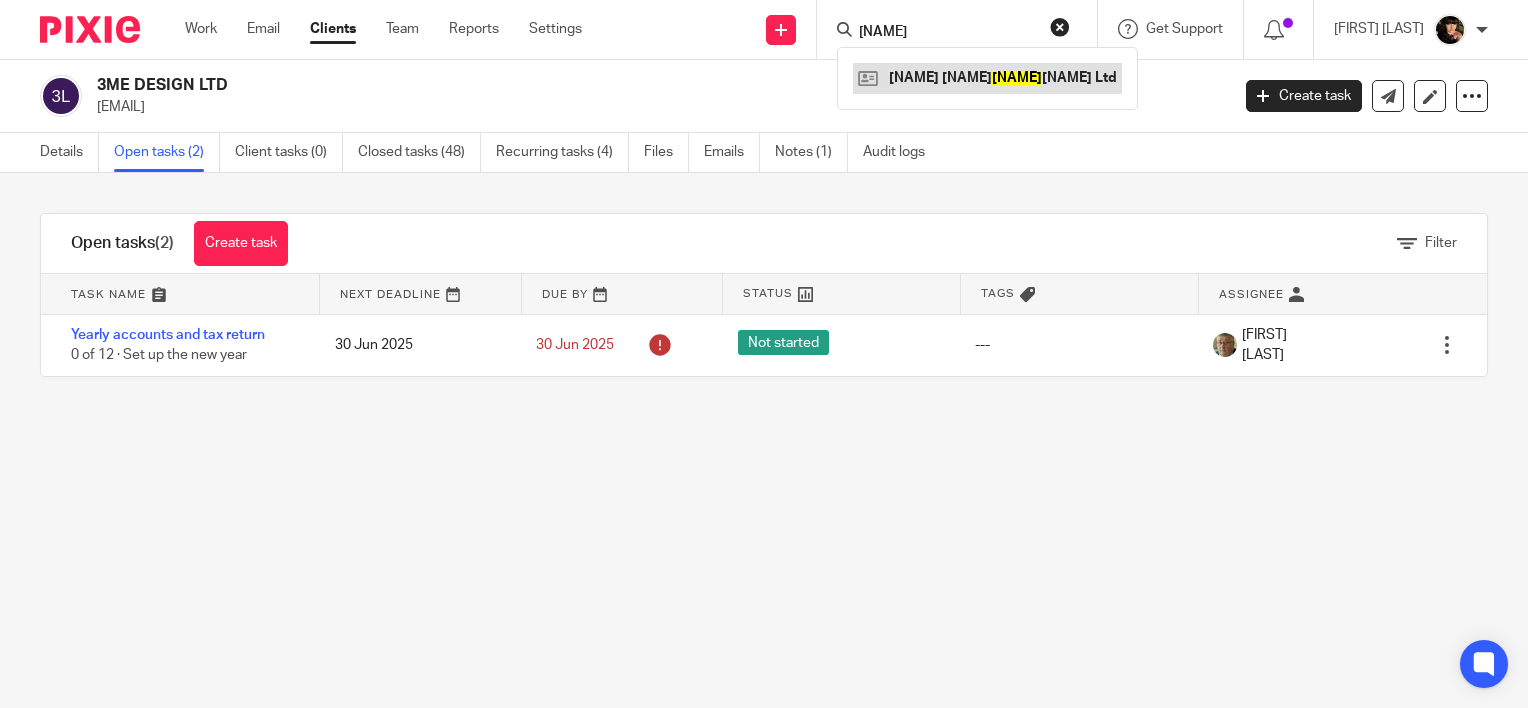 click at bounding box center [987, 78] 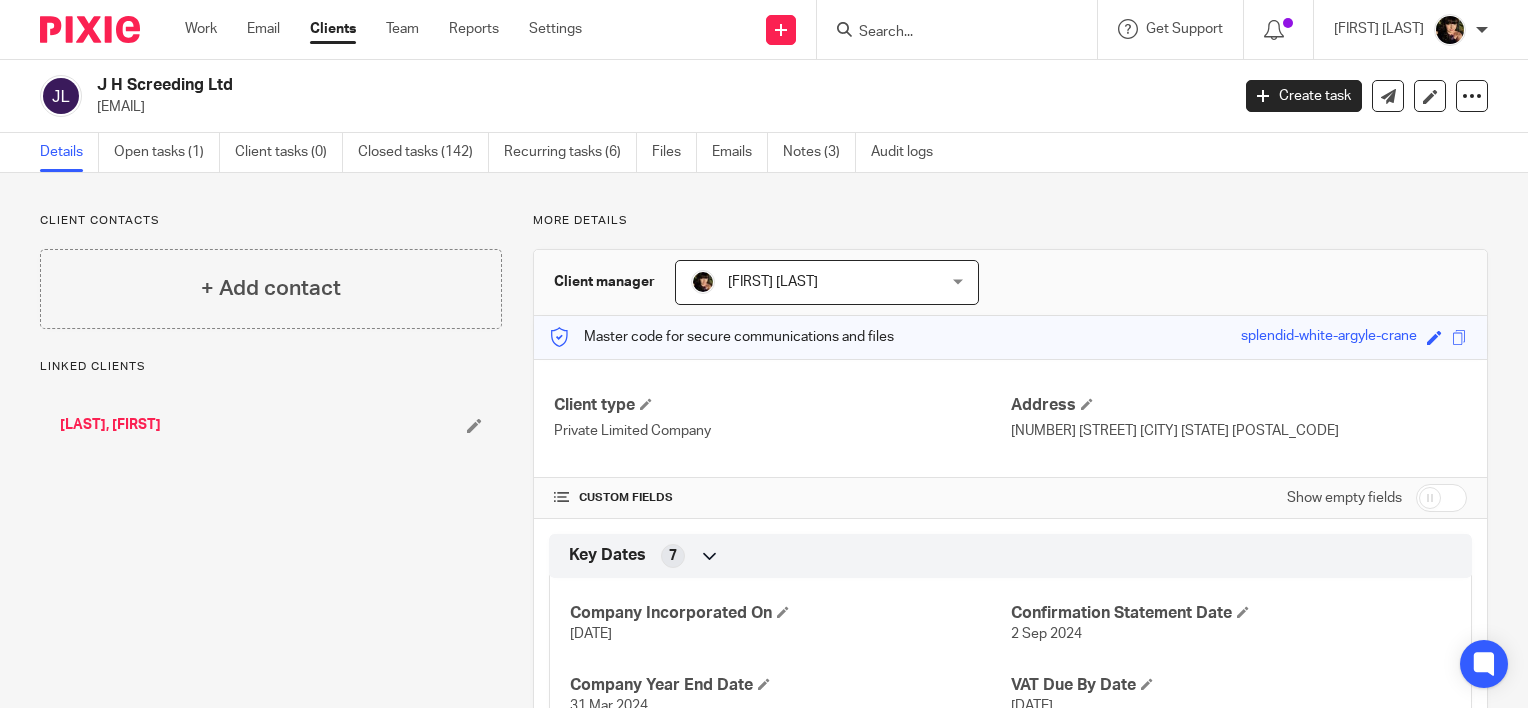 scroll, scrollTop: 0, scrollLeft: 0, axis: both 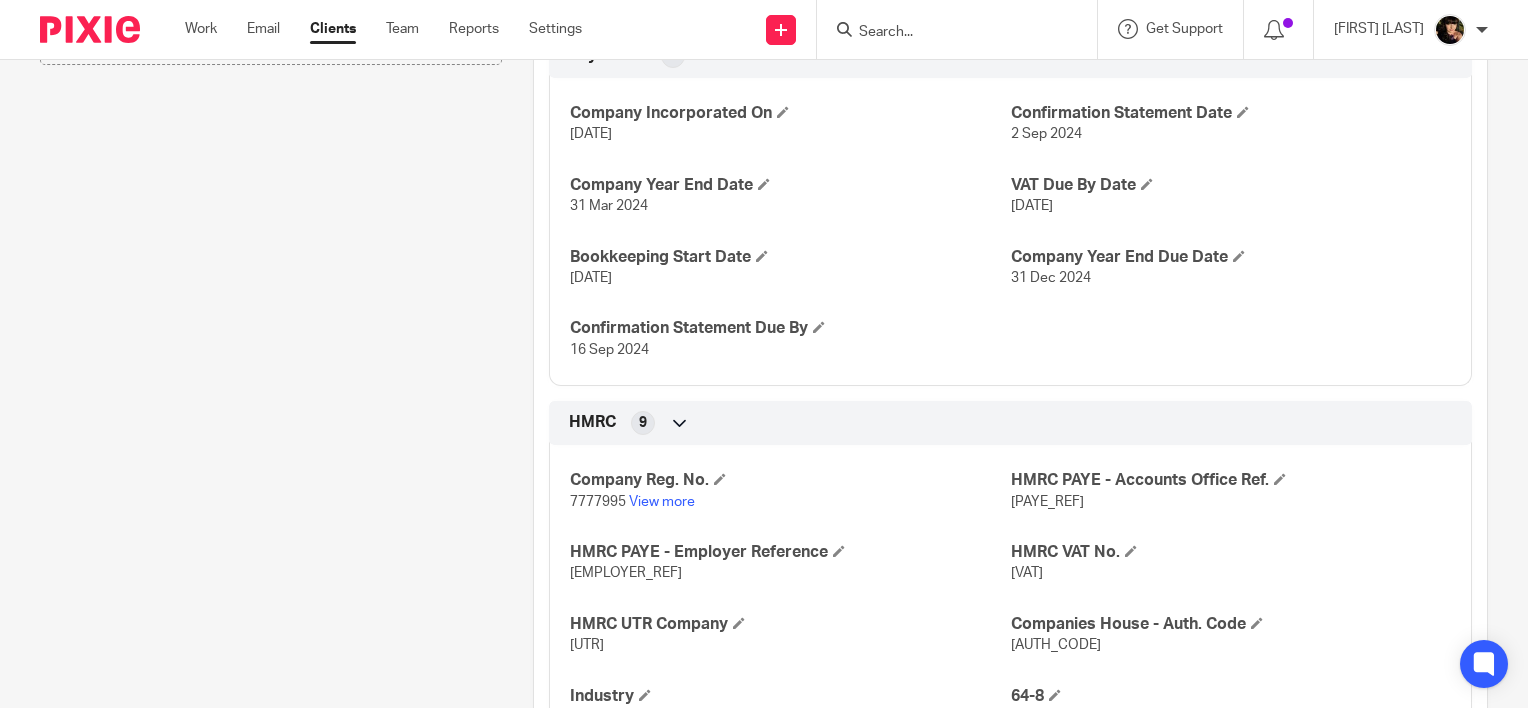 drag, startPoint x: 651, startPoint y: 644, endPoint x: 563, endPoint y: 639, distance: 88.14193 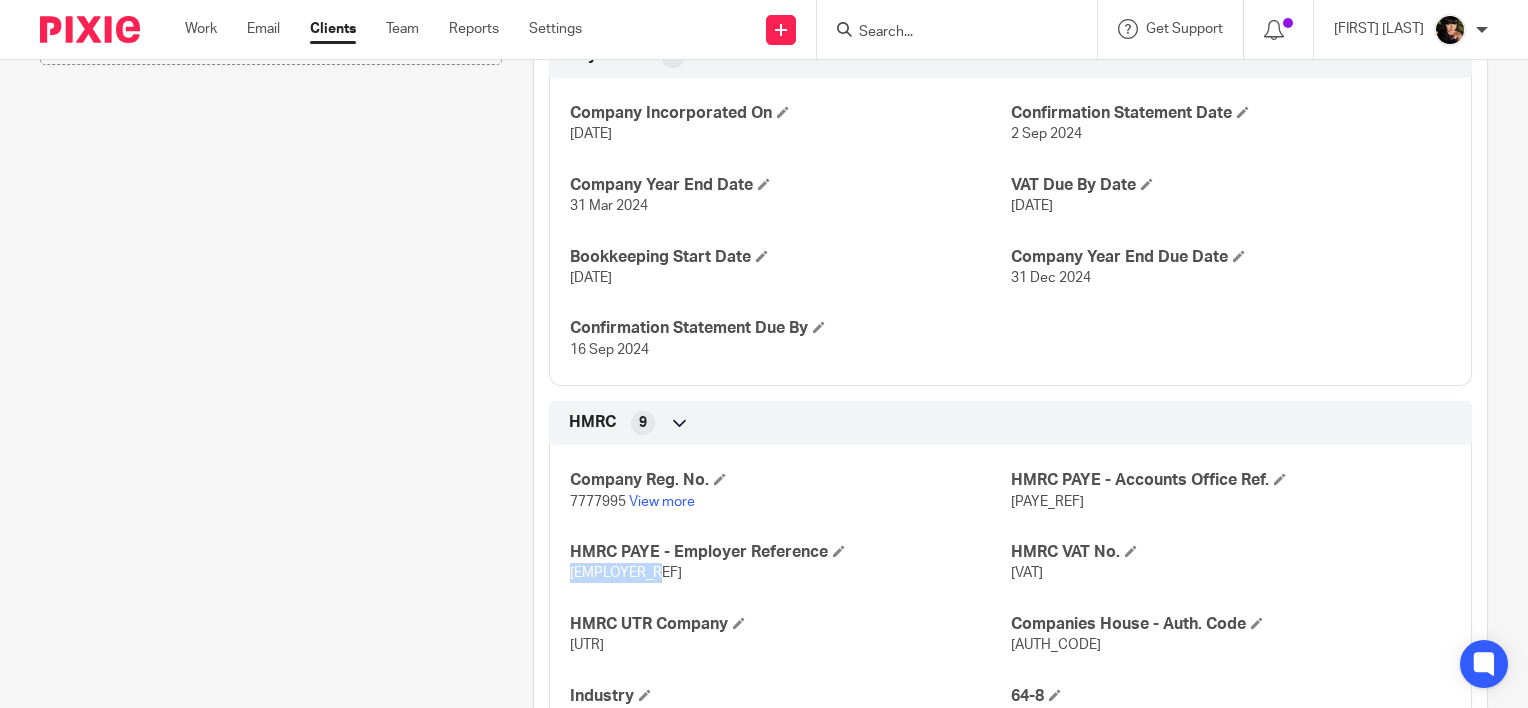 drag, startPoint x: 655, startPoint y: 575, endPoint x: 564, endPoint y: 569, distance: 91.197586 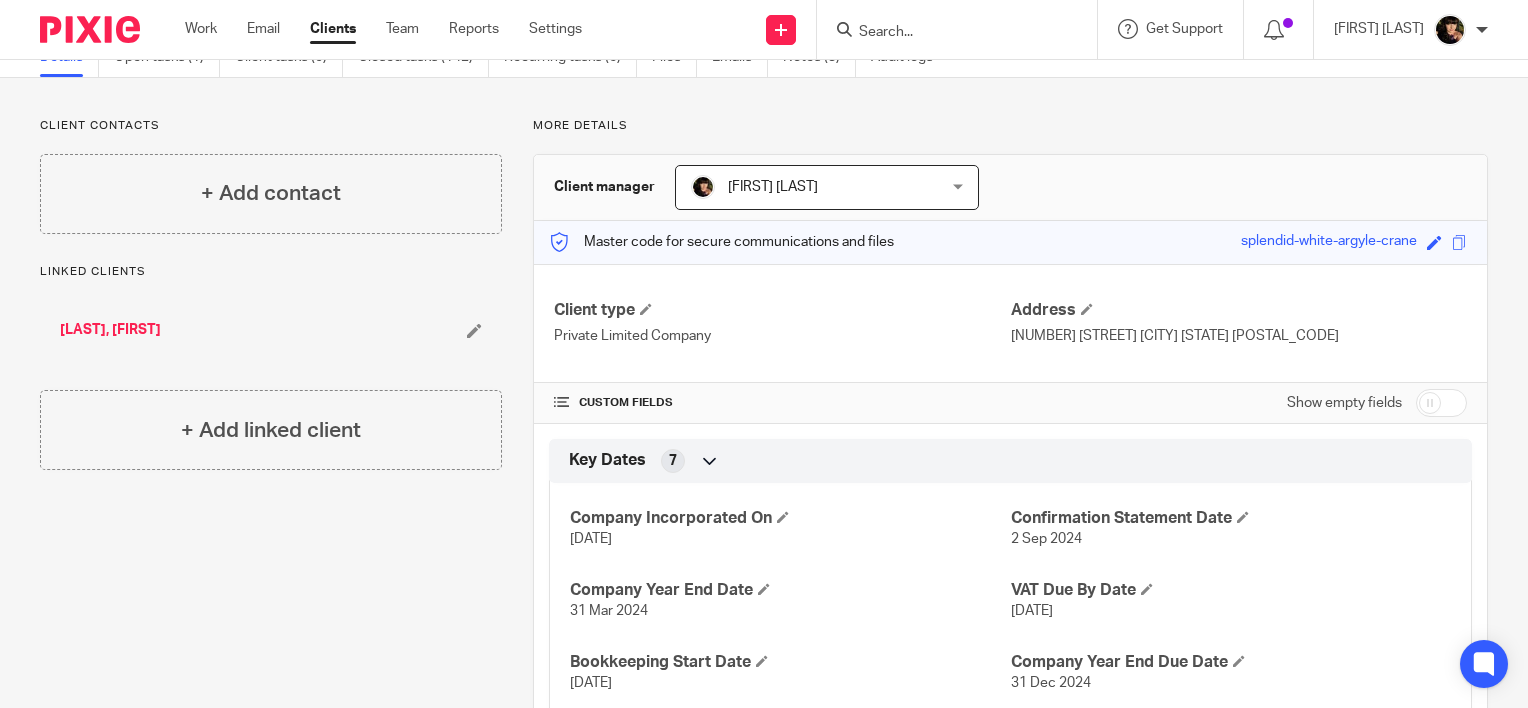 scroll, scrollTop: 0, scrollLeft: 0, axis: both 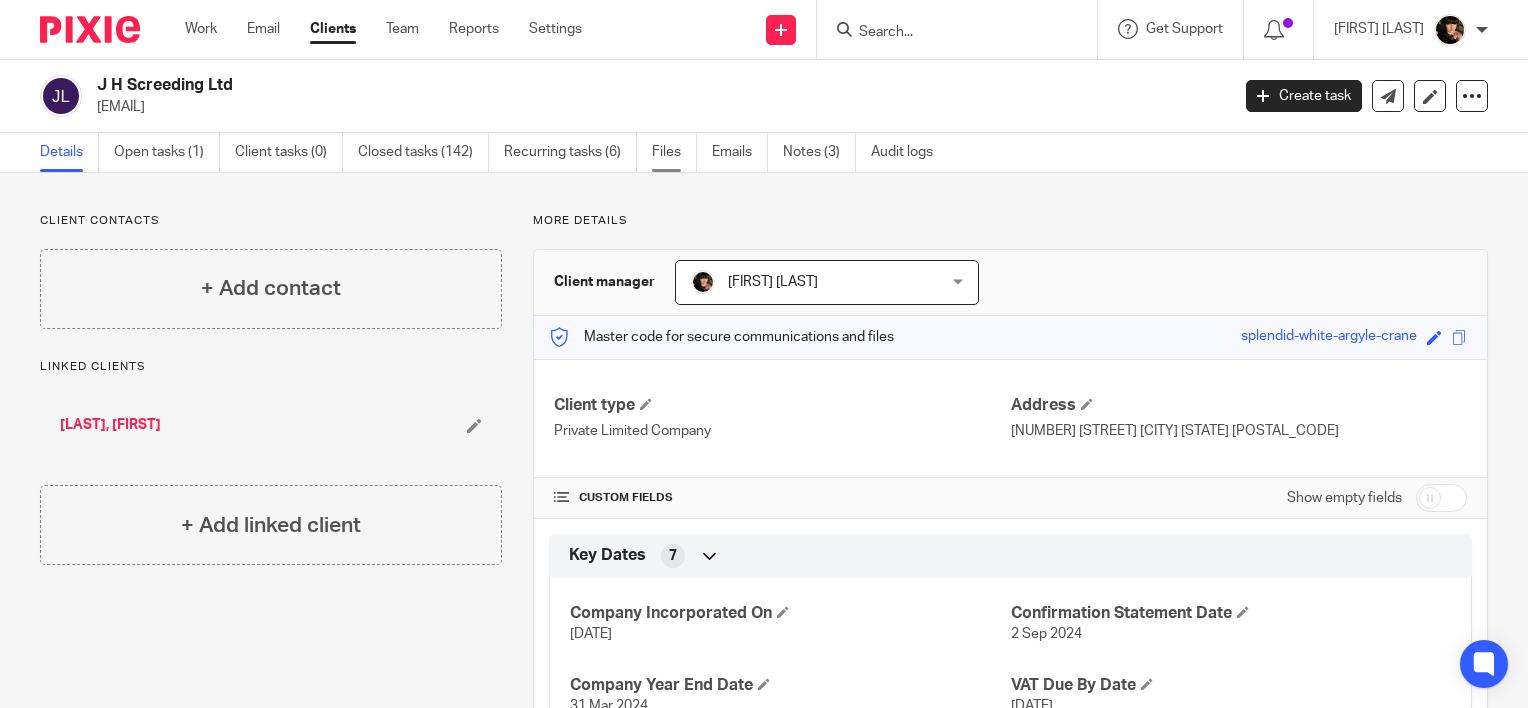 click on "Files" at bounding box center (674, 152) 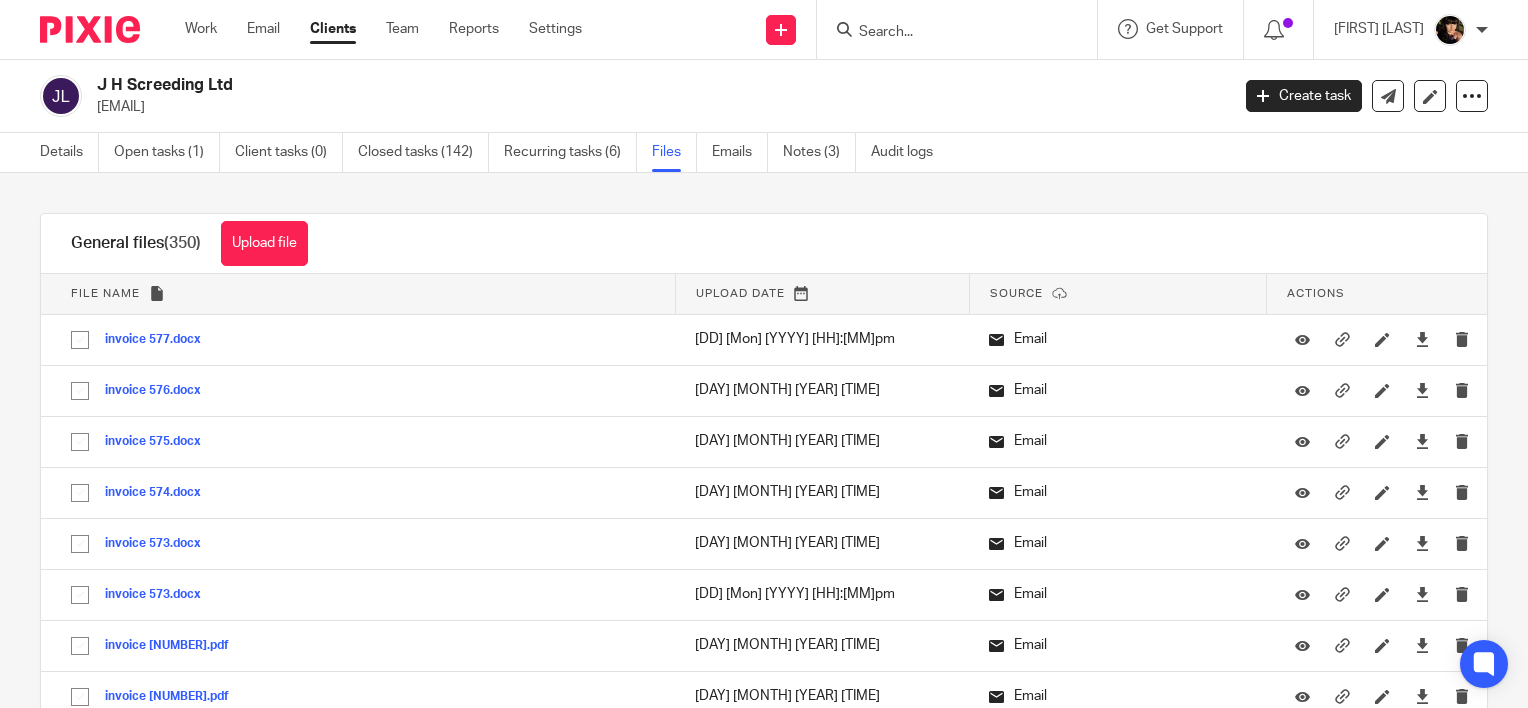 scroll, scrollTop: 0, scrollLeft: 0, axis: both 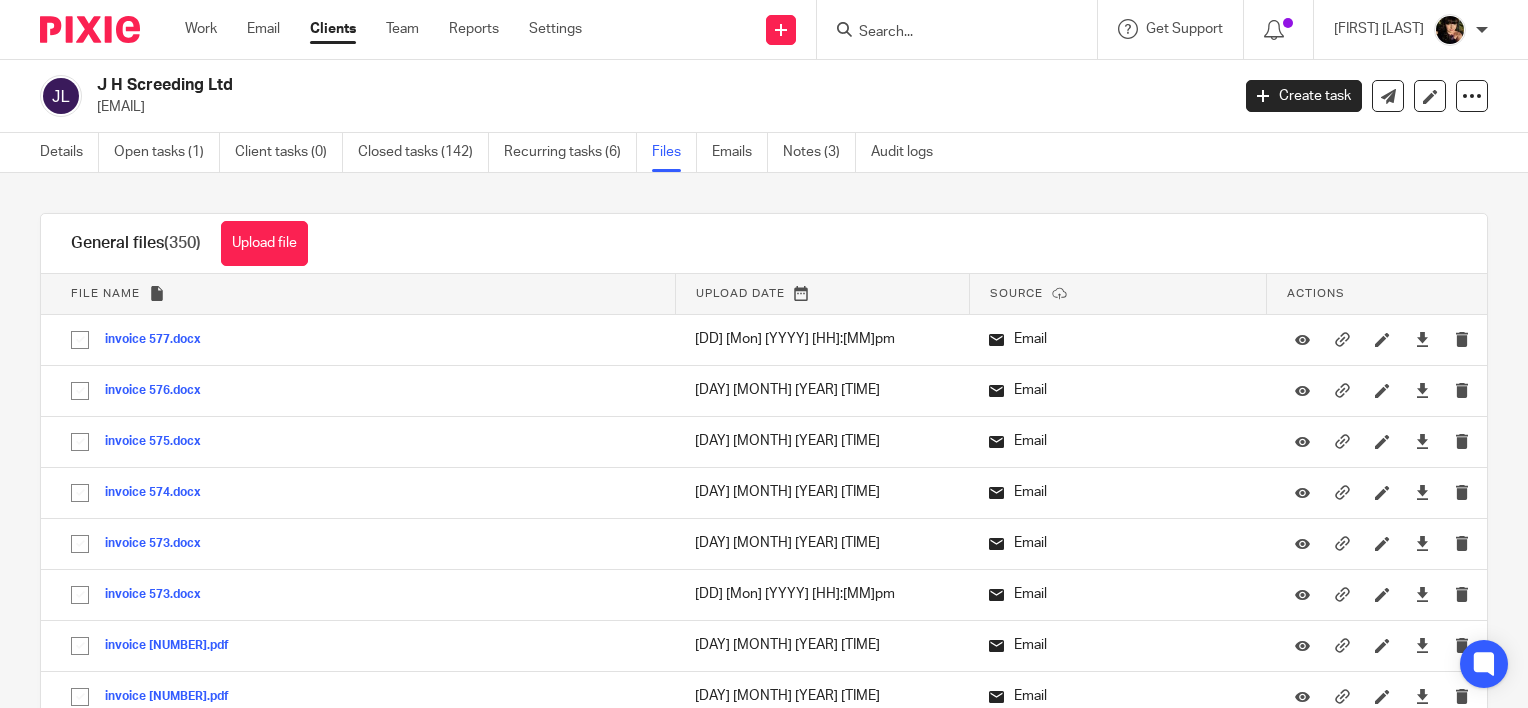 click on "Details
Open tasks (1)
Client tasks (0)
Closed tasks (142)
Recurring tasks (6)
Files
Emails
Notes (3)
Audit logs" at bounding box center [491, 152] 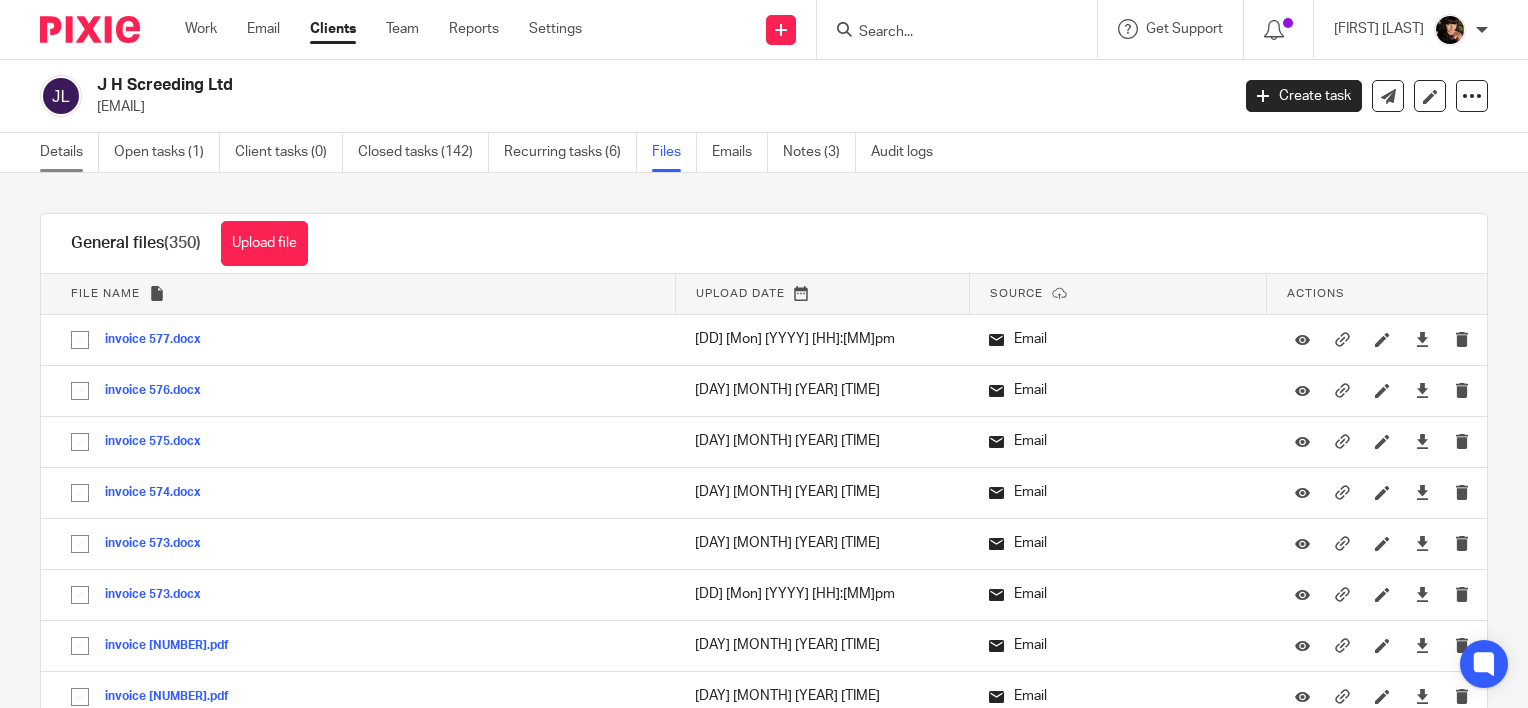 click on "Details" at bounding box center [69, 152] 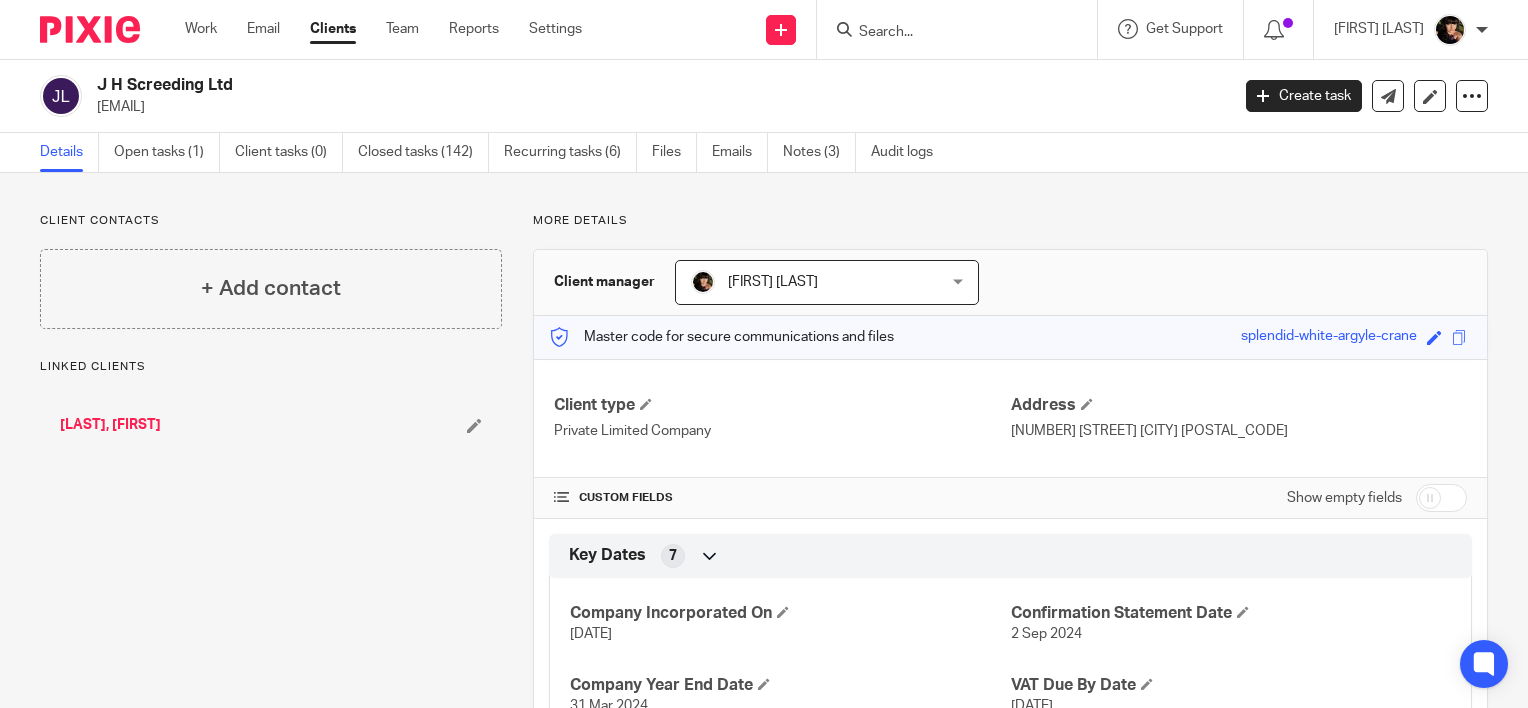 scroll, scrollTop: 0, scrollLeft: 0, axis: both 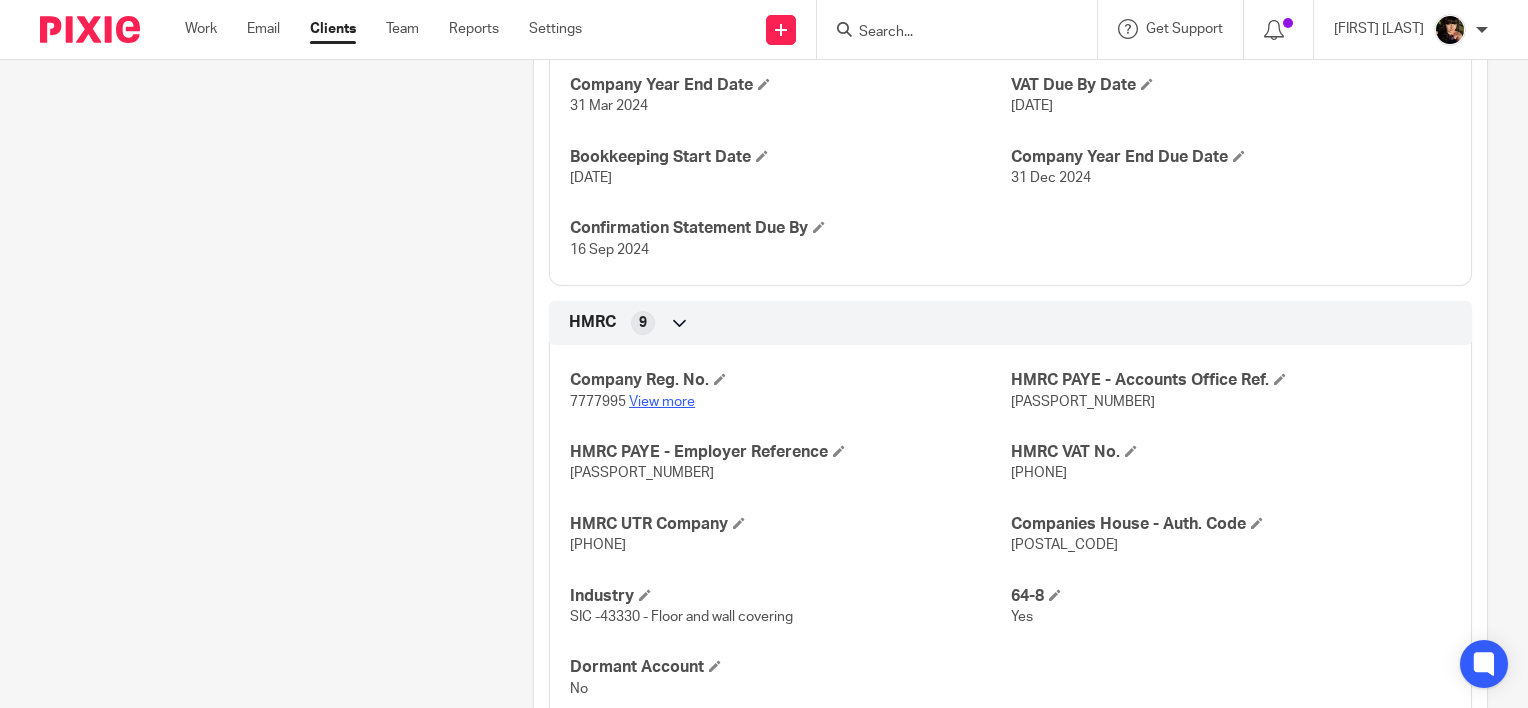 click on "View more" at bounding box center [662, 402] 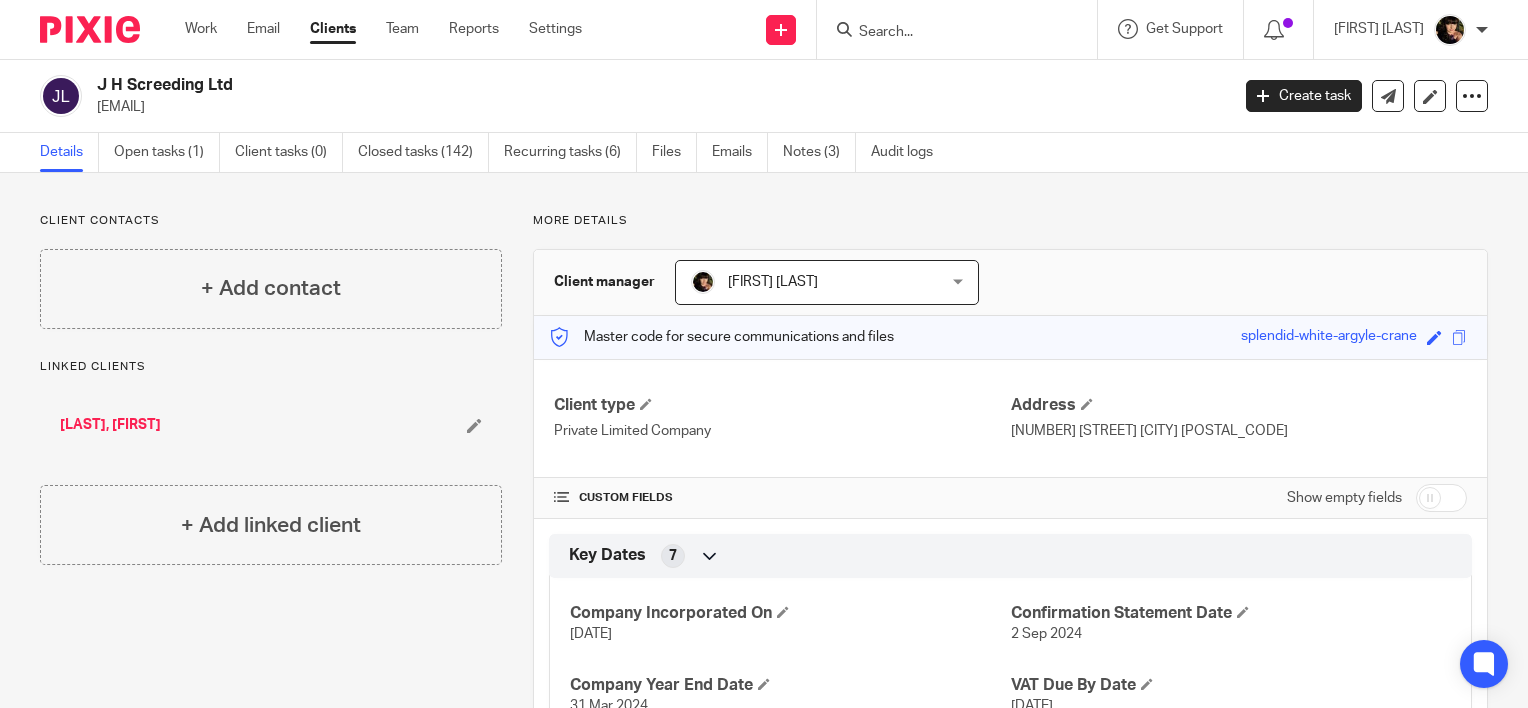 scroll, scrollTop: 0, scrollLeft: 0, axis: both 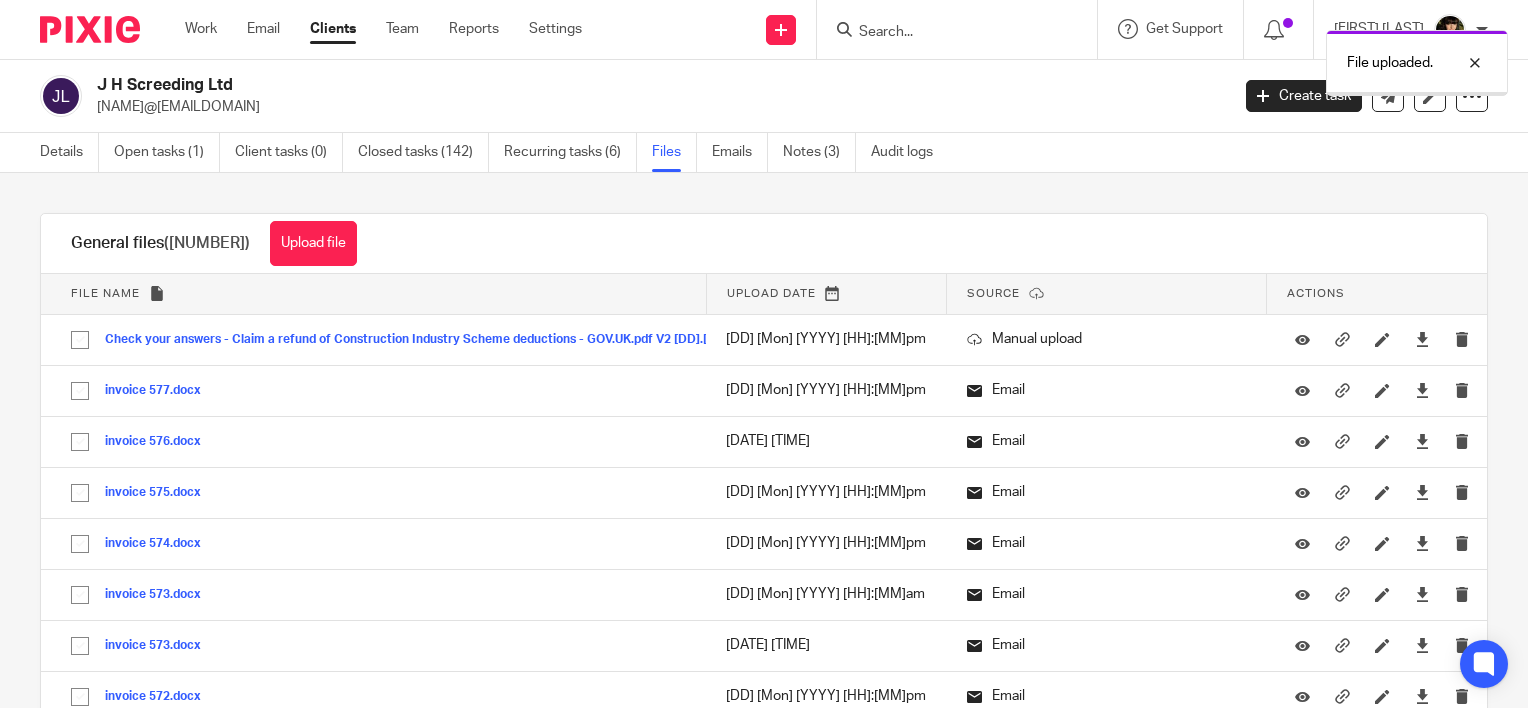 click on "Upload file" at bounding box center [313, 243] 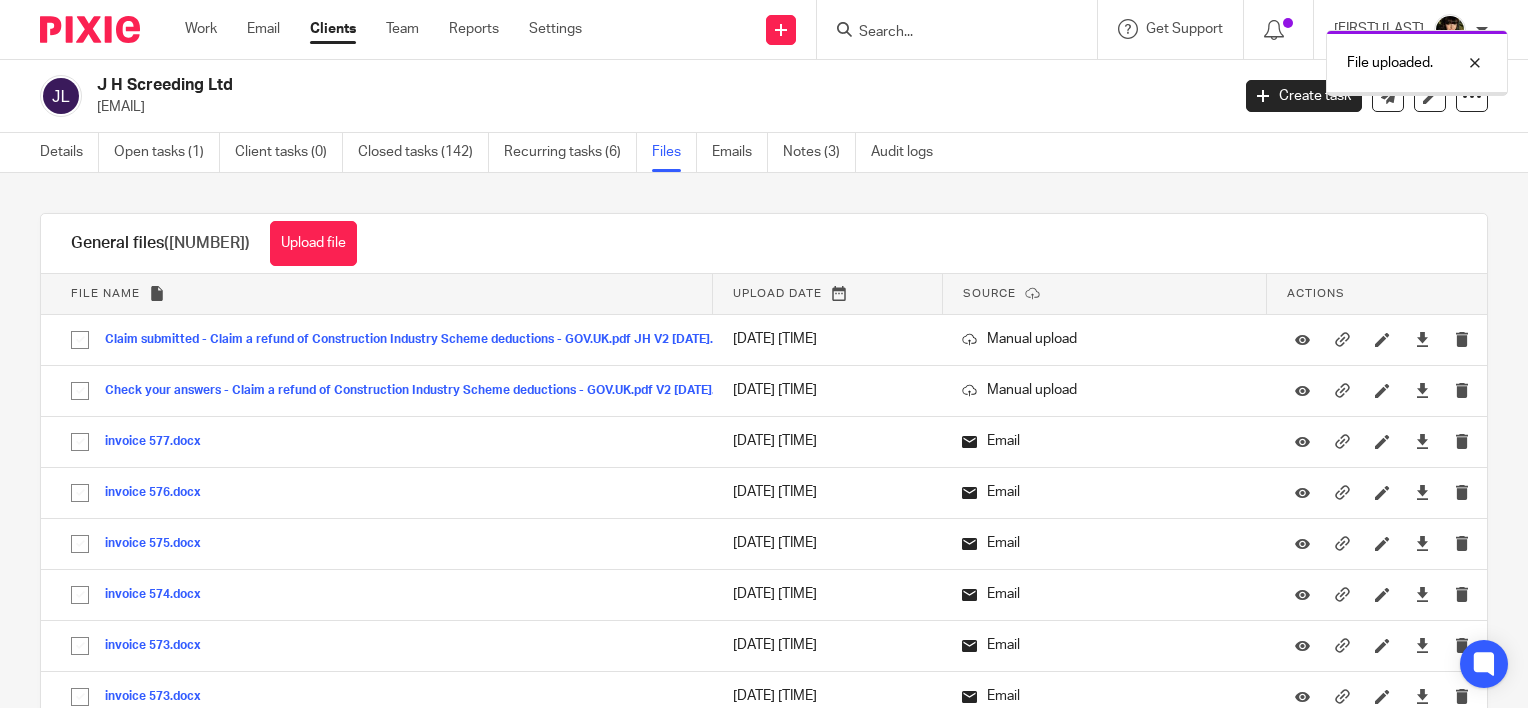 scroll, scrollTop: 0, scrollLeft: 0, axis: both 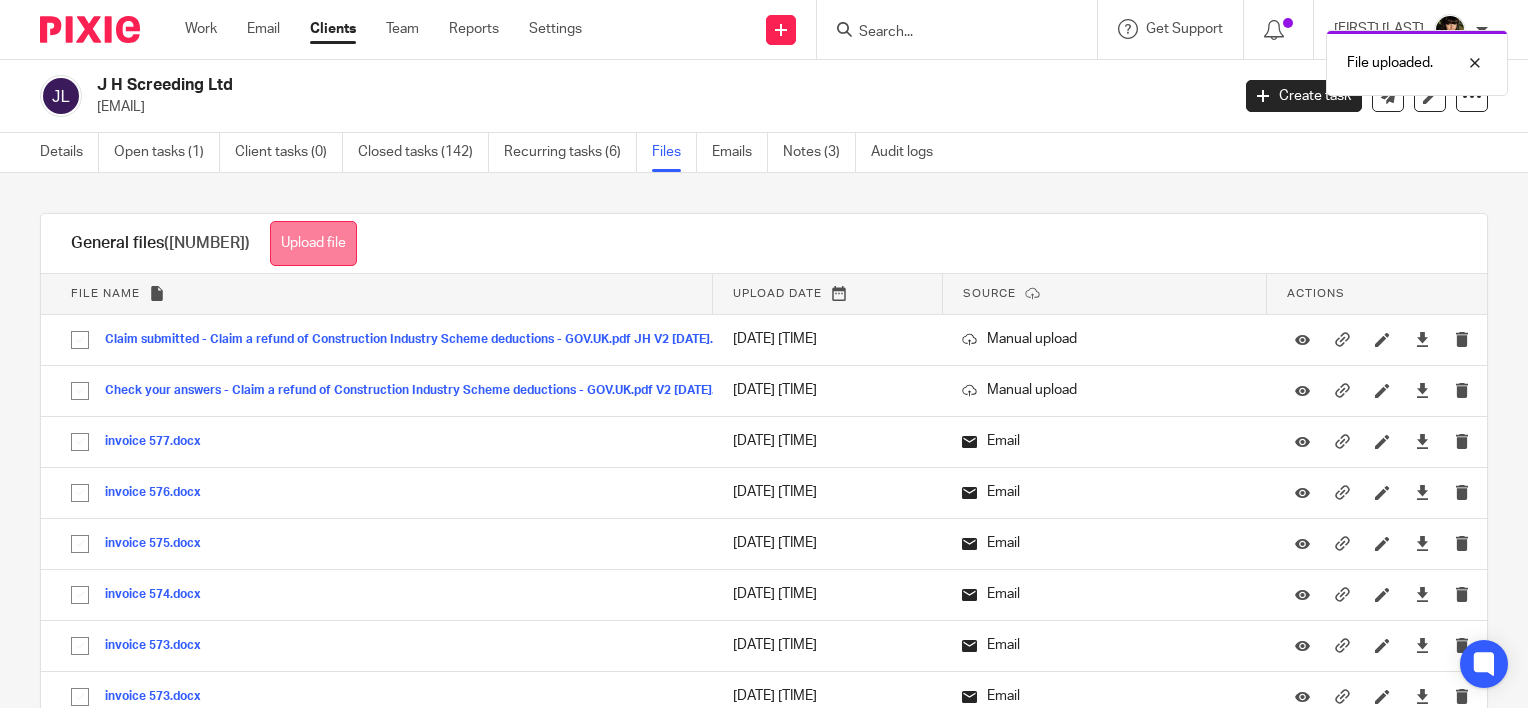 click on "Upload file" at bounding box center [313, 243] 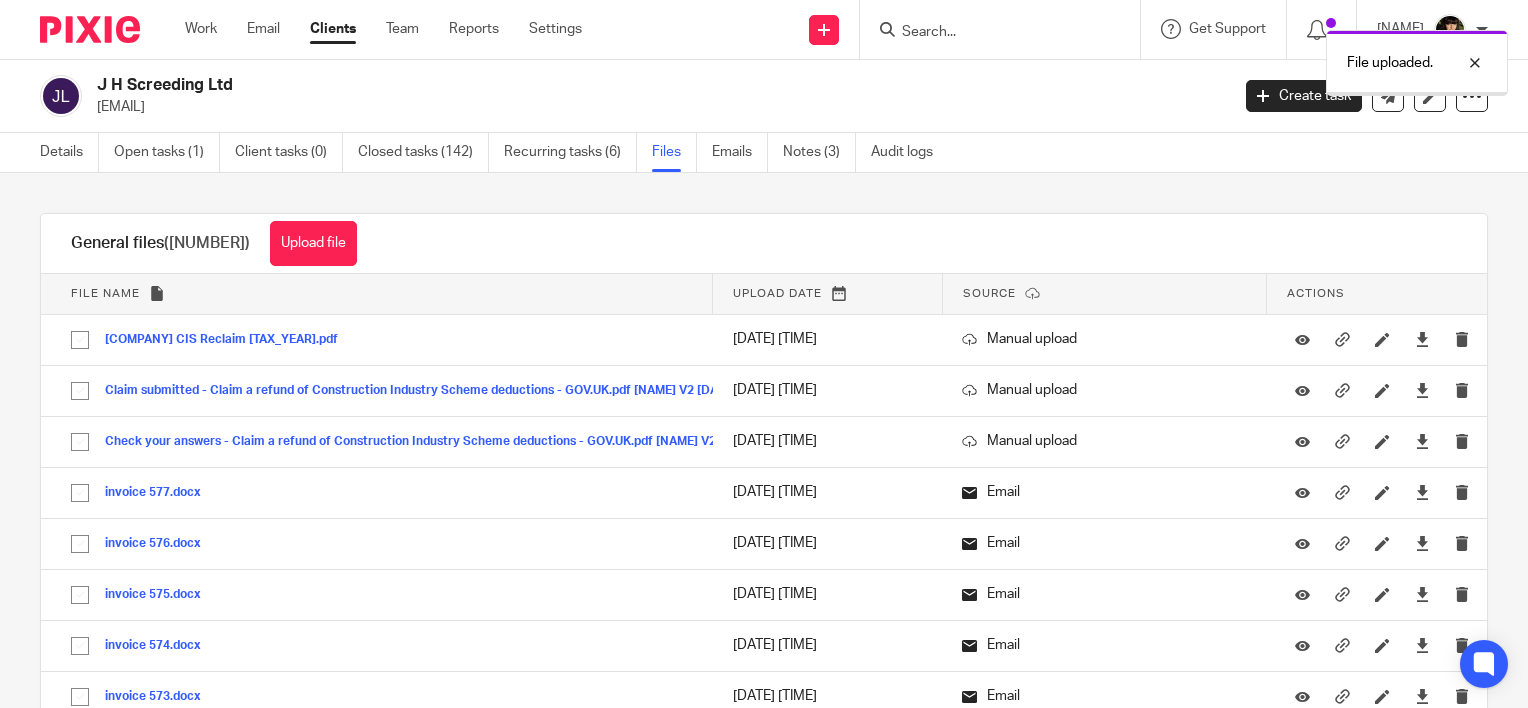 scroll, scrollTop: 0, scrollLeft: 0, axis: both 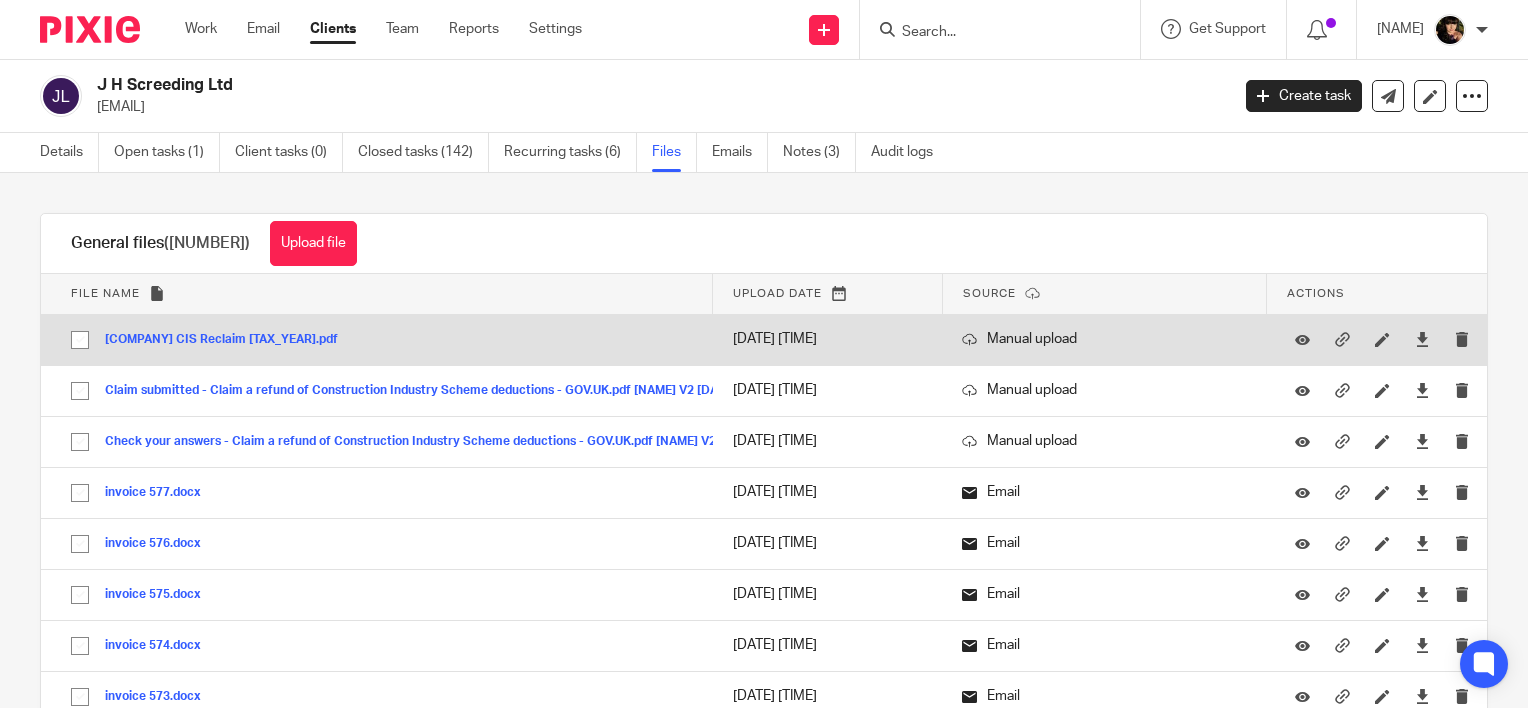 click on "[DATE] [TIME]" at bounding box center (827, 339) 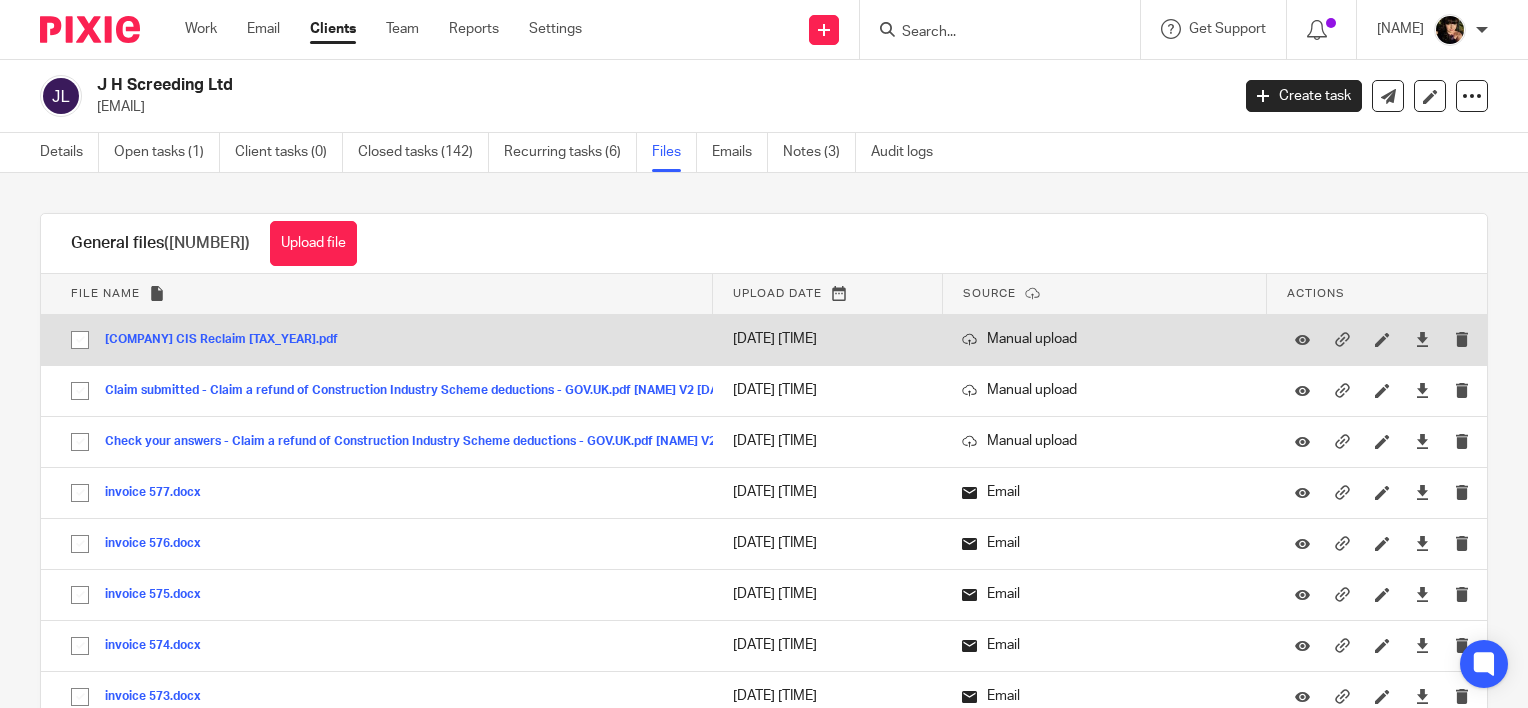 click on "[DATE] [TIME]" at bounding box center [827, 339] 